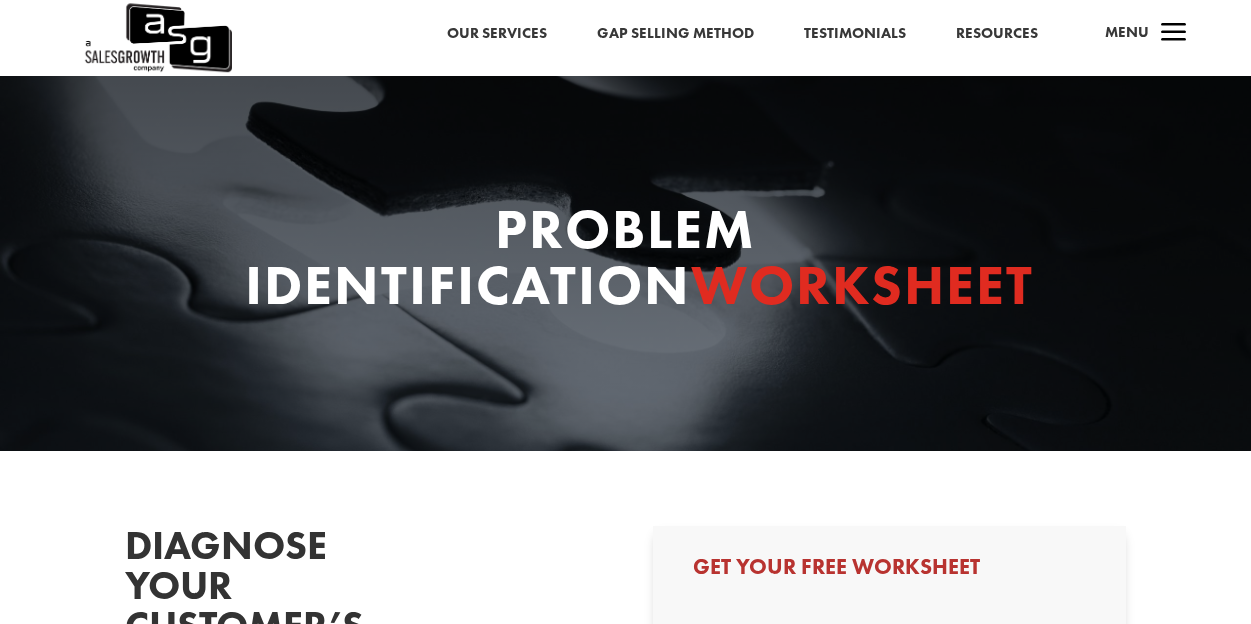 scroll, scrollTop: 0, scrollLeft: 0, axis: both 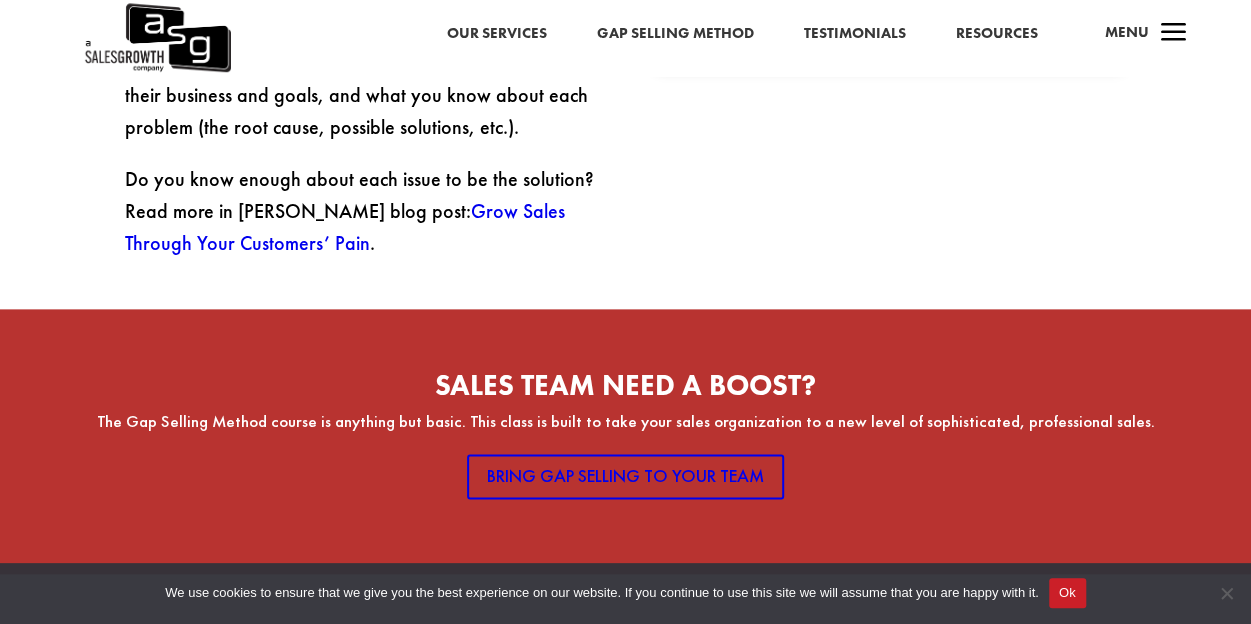 click on "Diagnose your customer’s business problems
All you need to know to prepare for your next prospecting call!
Too often salespeople reach out to clients with no understanding of the problems their customers and prospects are dealing with.
When this happens, salespeople are left feeling around in the dark, looking for a problem. You have to understand your clients’ pain points BEFORE you pick up the phone. In a B2B sales world, it’s critical.
The Sales Growth Problem Identification Worksheet provides an easy way to identify the key problems your clients and prospects are facing, the resulting impact to their business and goals, and what you know about each problem (the root cause, possible solutions, etc.).
Do you know enough about each issue to be the solution? Read more in Keenan’s blog post:  Grow Sales Through Your Customers’ Pain ." at bounding box center (625, -148) 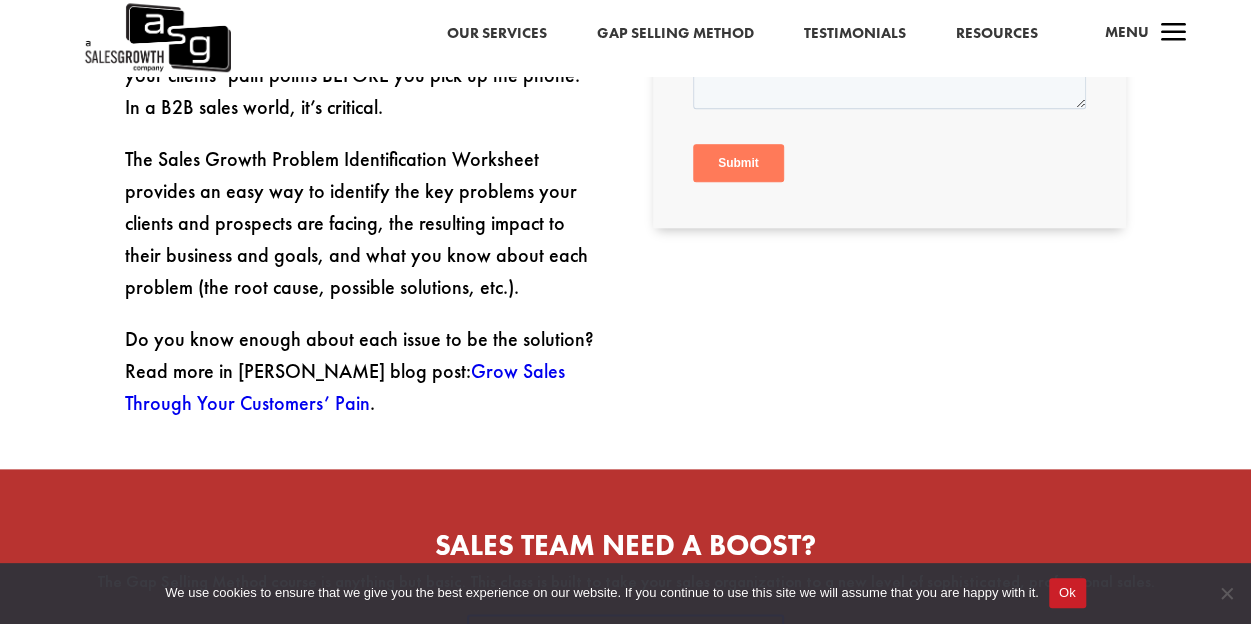 scroll, scrollTop: 960, scrollLeft: 0, axis: vertical 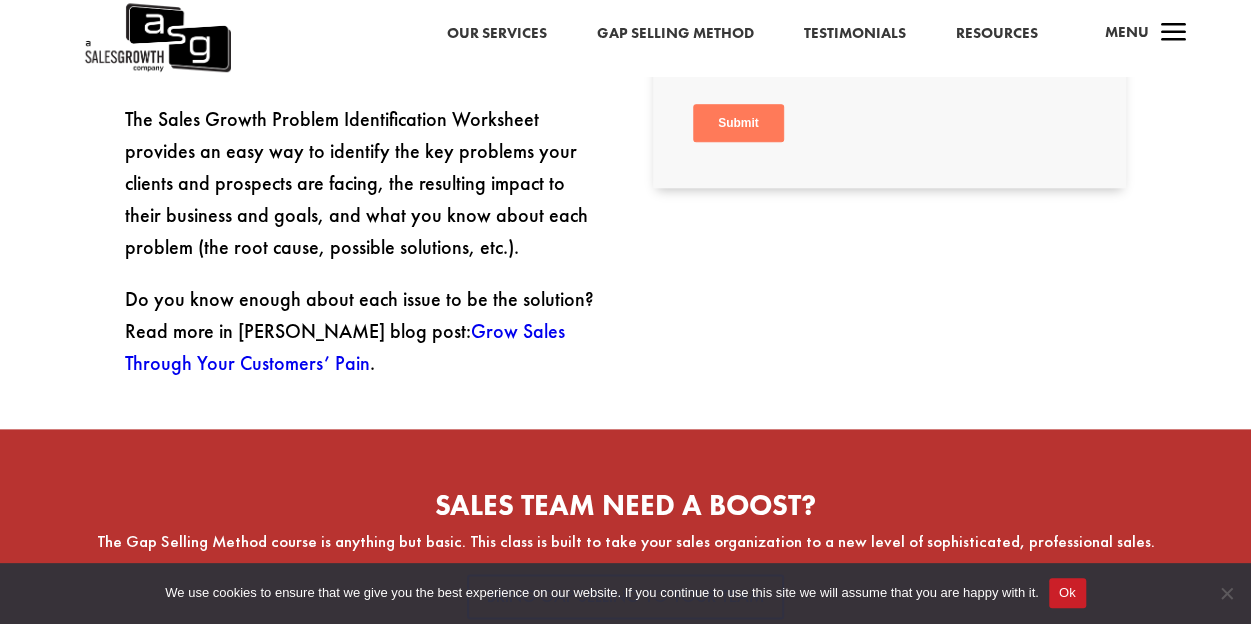 click on "Grow Sales Through Your Customers’ Pain" at bounding box center [345, 347] 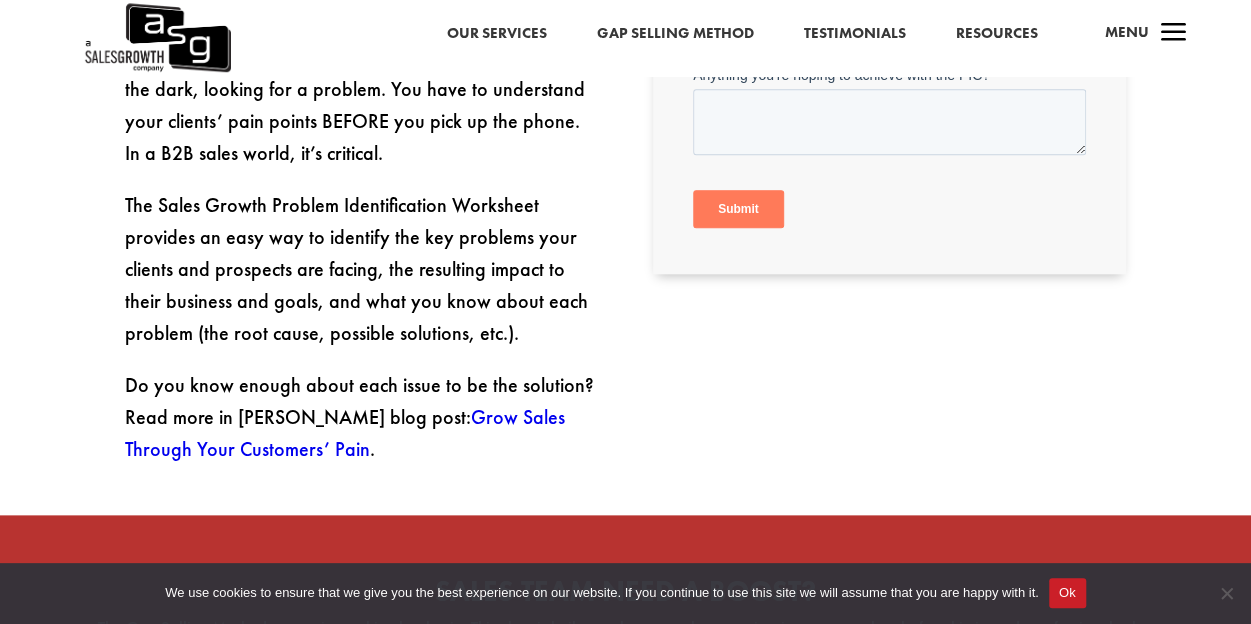 scroll, scrollTop: 838, scrollLeft: 0, axis: vertical 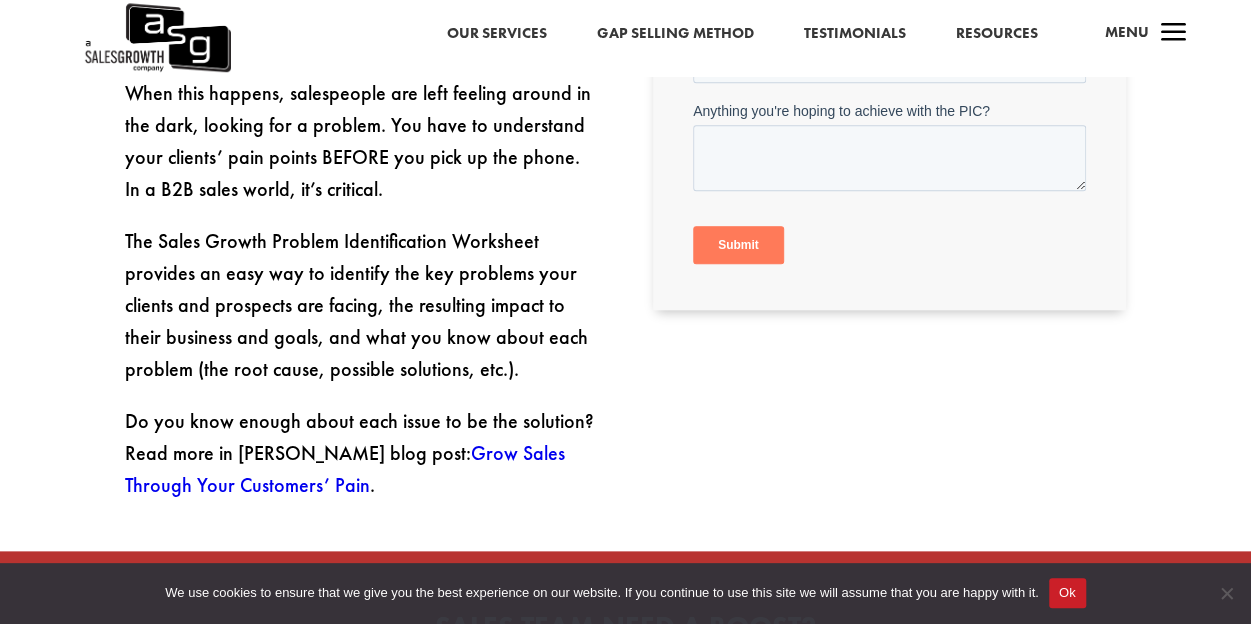 click on "Ok" at bounding box center (1067, 593) 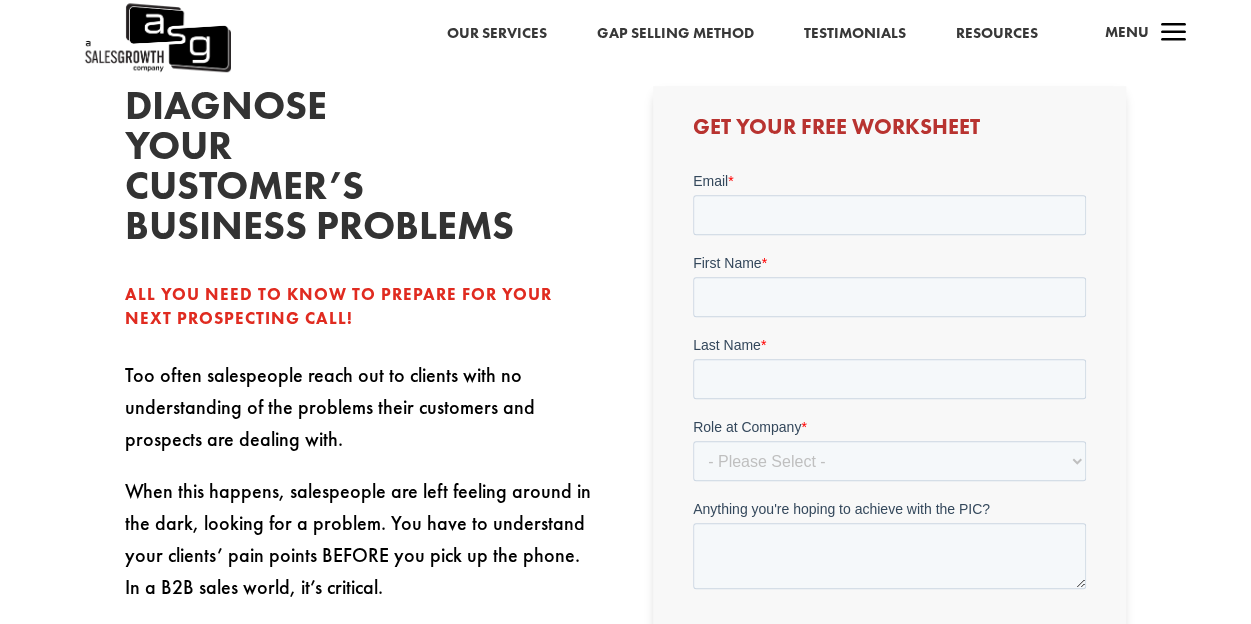 scroll, scrollTop: 438, scrollLeft: 0, axis: vertical 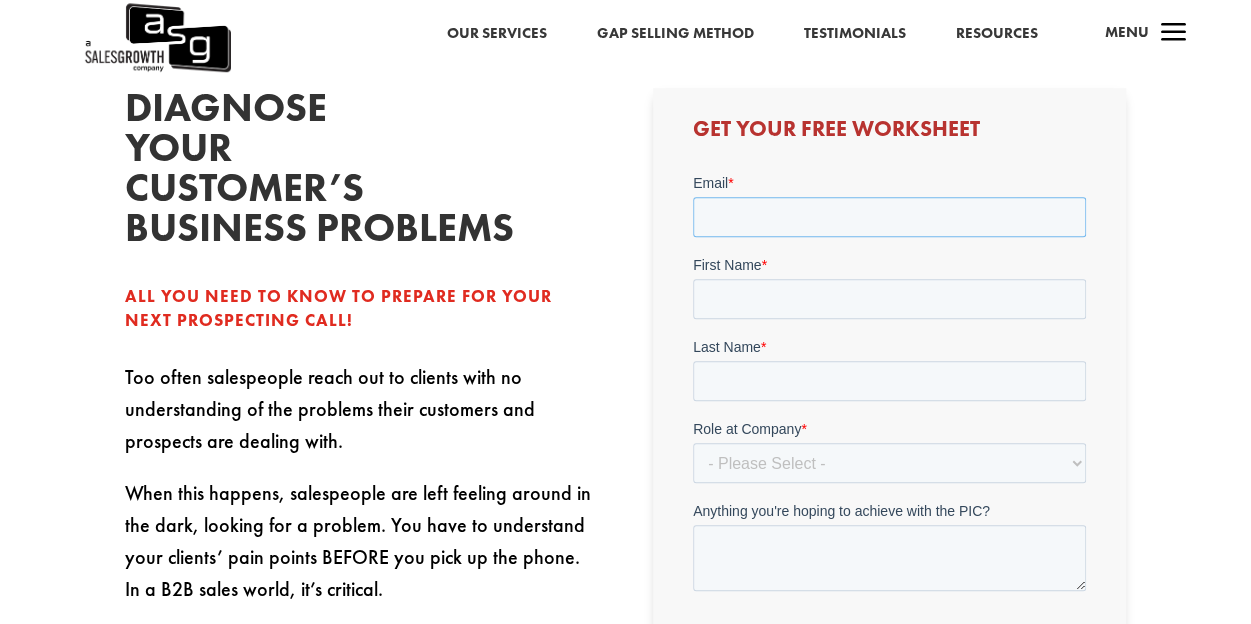 click on "Email *" at bounding box center (889, 216) 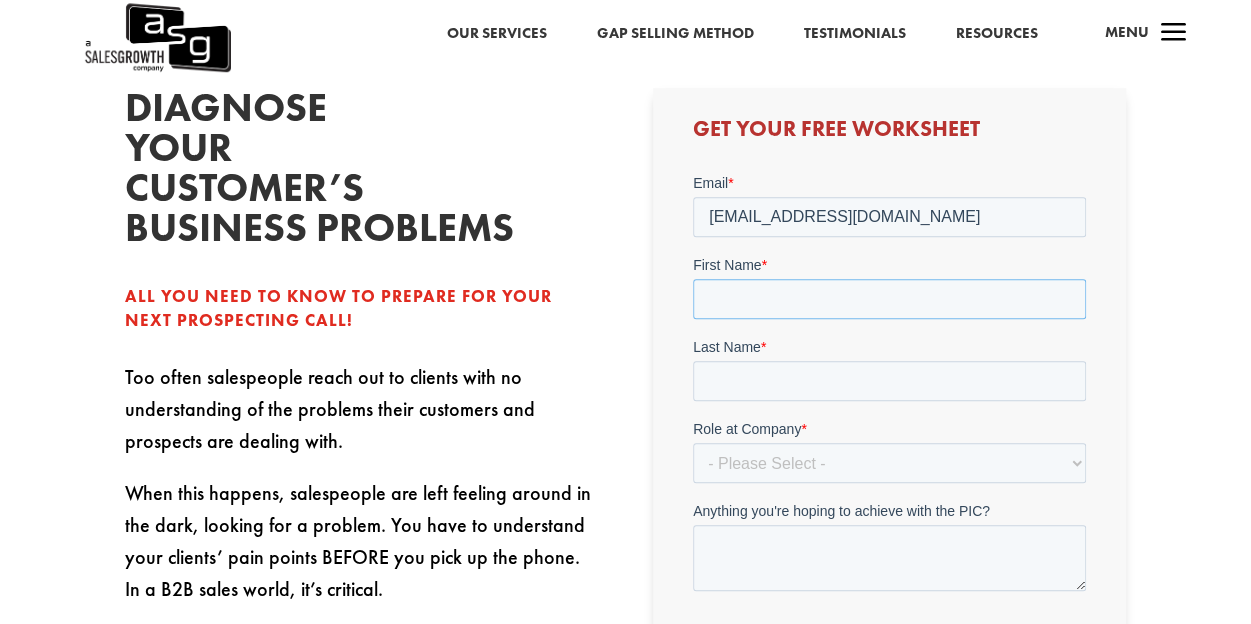 click on "First Name *" at bounding box center [889, 298] 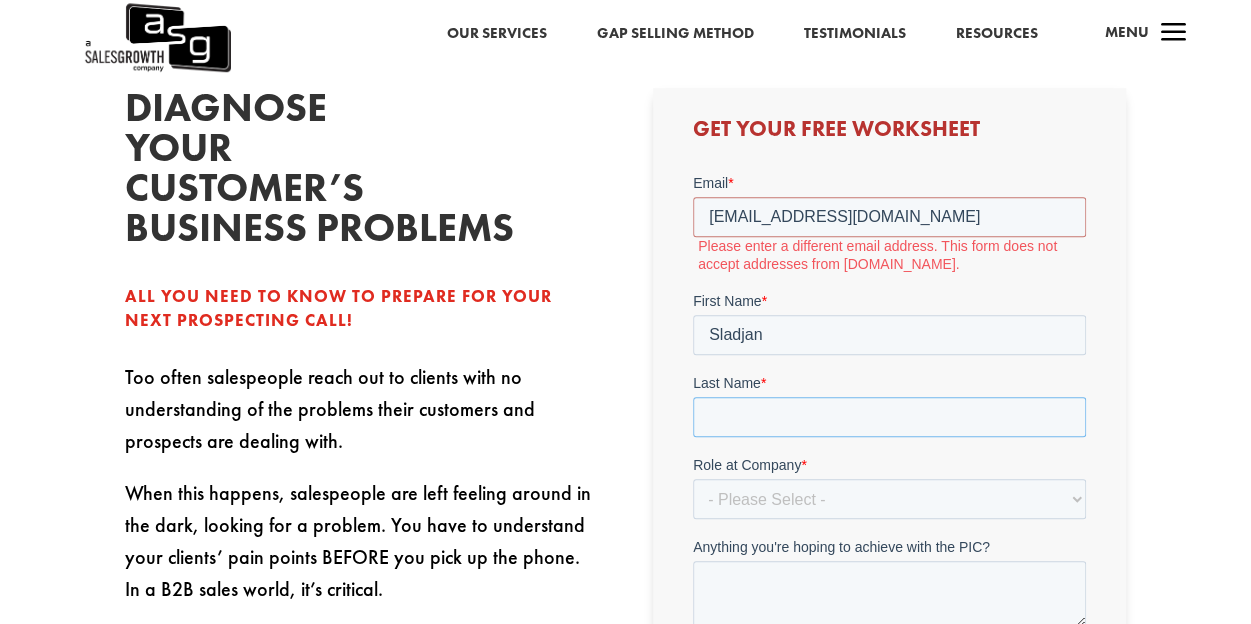 click on "Last Name *" at bounding box center (889, 416) 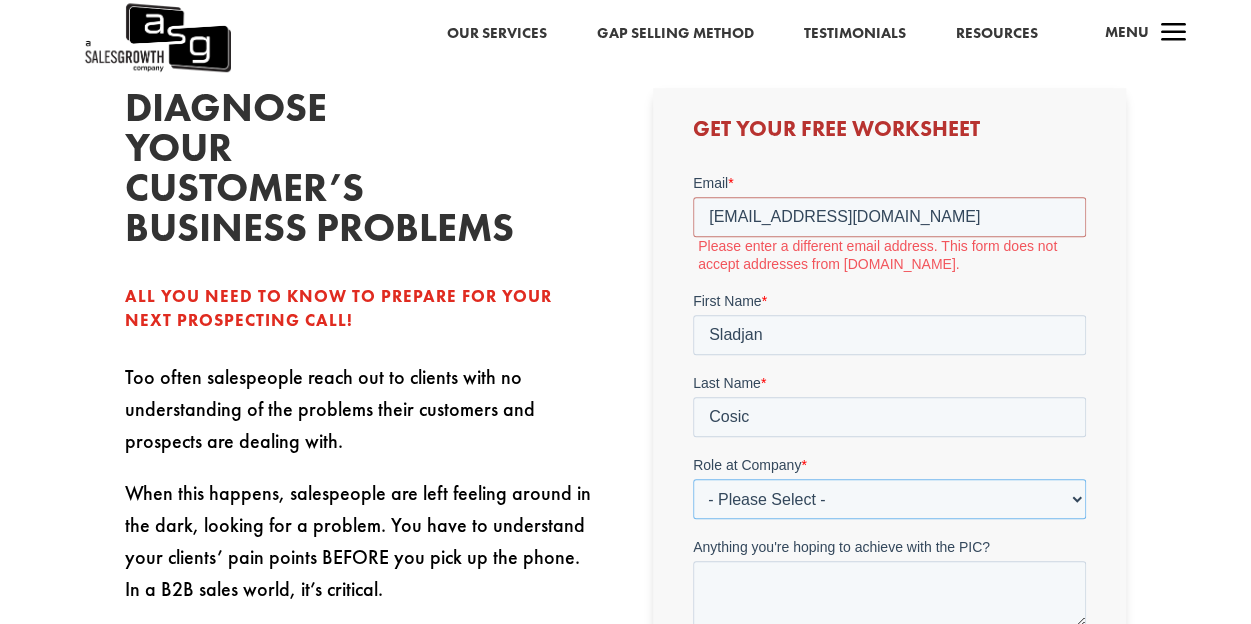 click on "- Please Select - C-Level (CRO, CSO, etc) Senior Leadership (VP of Sales, VP of Enablement, etc) Director/Manager (Sales Director, Regional Sales Manager, etc) Individual Contributor (AE, SDR, CSM, etc) Other" at bounding box center (889, 498) 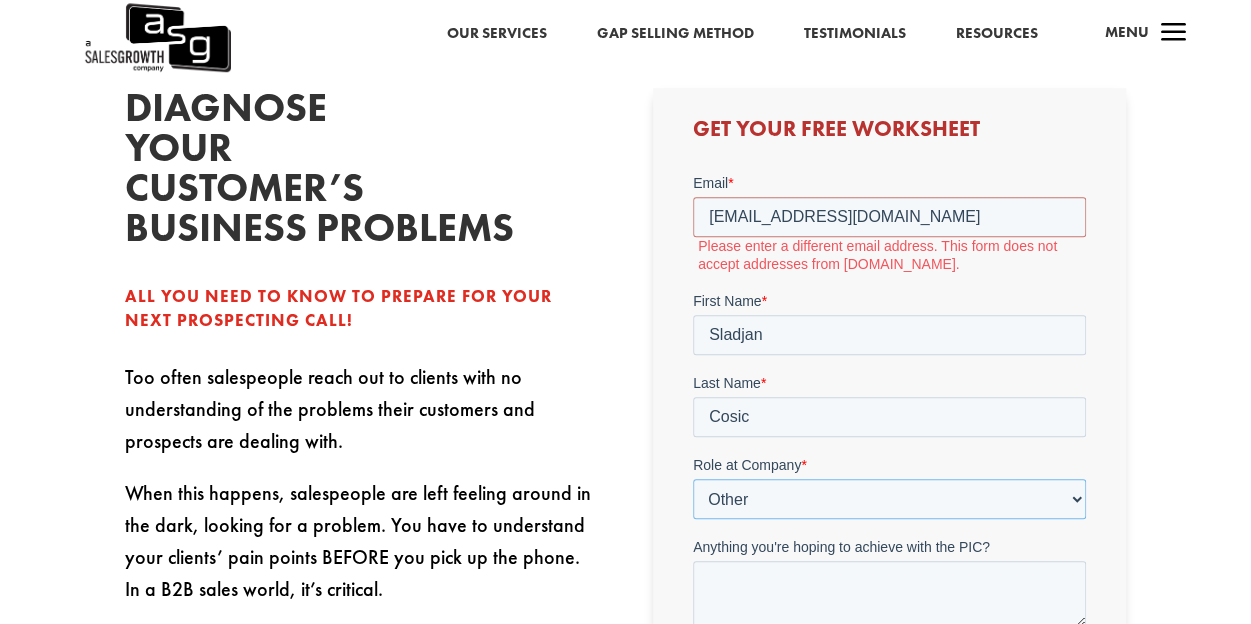 click on "- Please Select - C-Level (CRO, CSO, etc) Senior Leadership (VP of Sales, VP of Enablement, etc) Director/Manager (Sales Director, Regional Sales Manager, etc) Individual Contributor (AE, SDR, CSM, etc) Other" at bounding box center (889, 498) 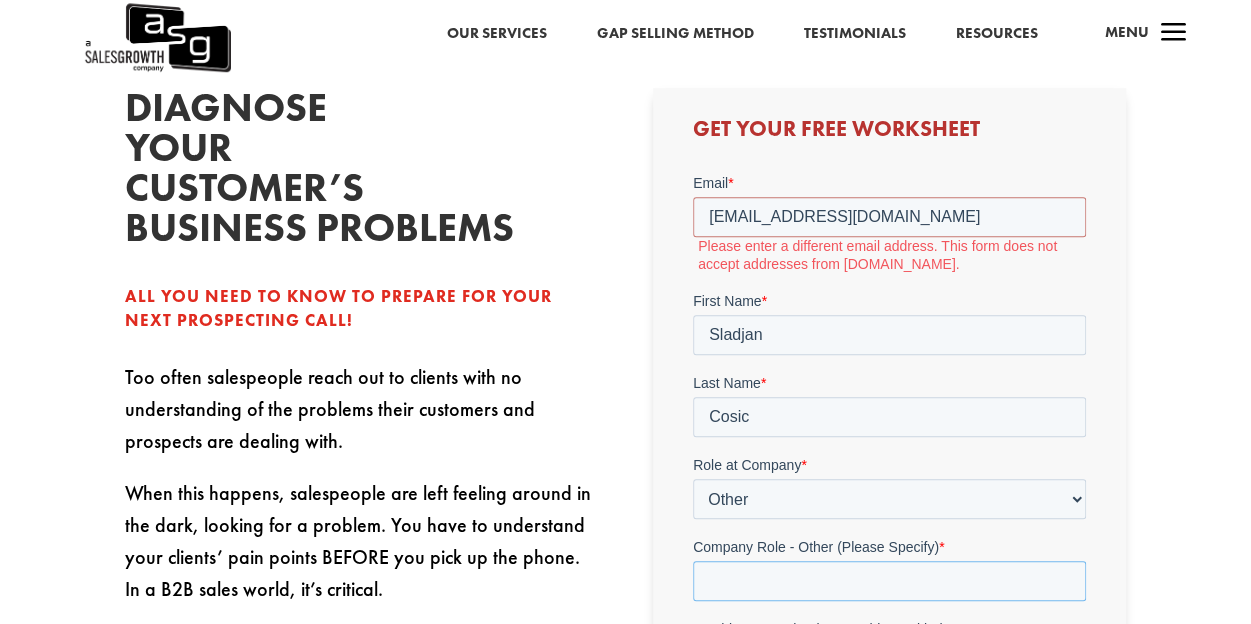 click on "Company Role - Other (Please Specify) *" at bounding box center (889, 580) 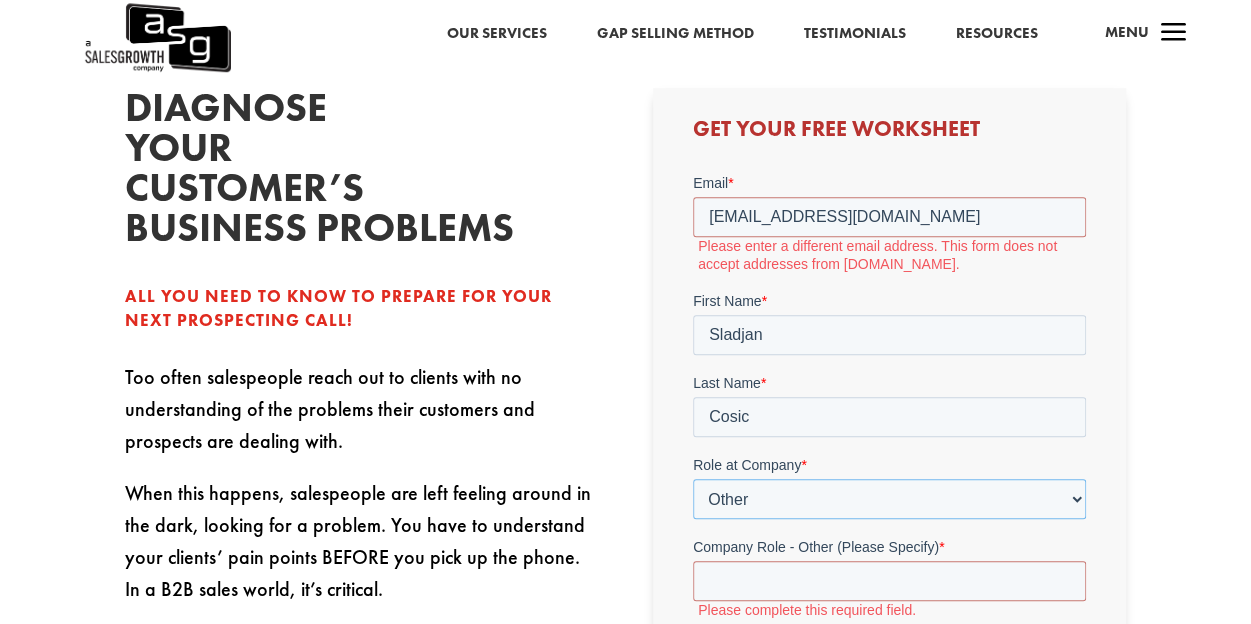 click on "- Please Select - C-Level (CRO, CSO, etc) Senior Leadership (VP of Sales, VP of Enablement, etc) Director/Manager (Sales Director, Regional Sales Manager, etc) Individual Contributor (AE, SDR, CSM, etc) Other" at bounding box center (889, 498) 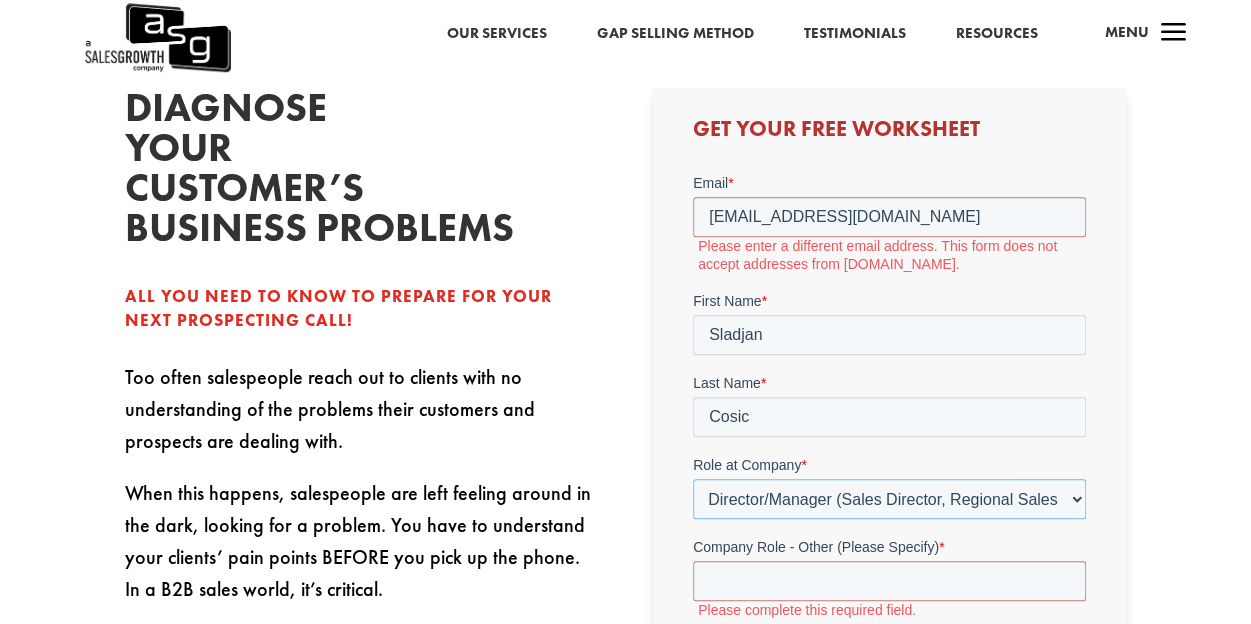 click on "- Please Select - C-Level (CRO, CSO, etc) Senior Leadership (VP of Sales, VP of Enablement, etc) Director/Manager (Sales Director, Regional Sales Manager, etc) Individual Contributor (AE, SDR, CSM, etc) Other" at bounding box center [889, 498] 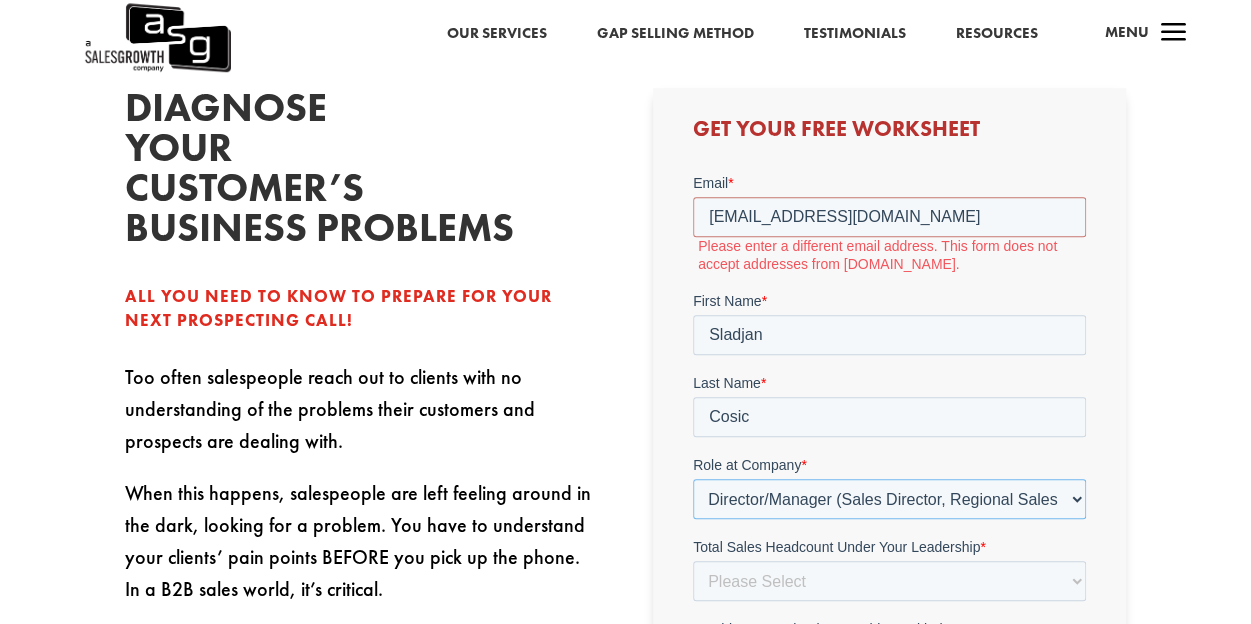 click on "- Please Select - C-Level (CRO, CSO, etc) Senior Leadership (VP of Sales, VP of Enablement, etc) Director/Manager (Sales Director, Regional Sales Manager, etc) Individual Contributor (AE, SDR, CSM, etc) Other" at bounding box center (889, 498) 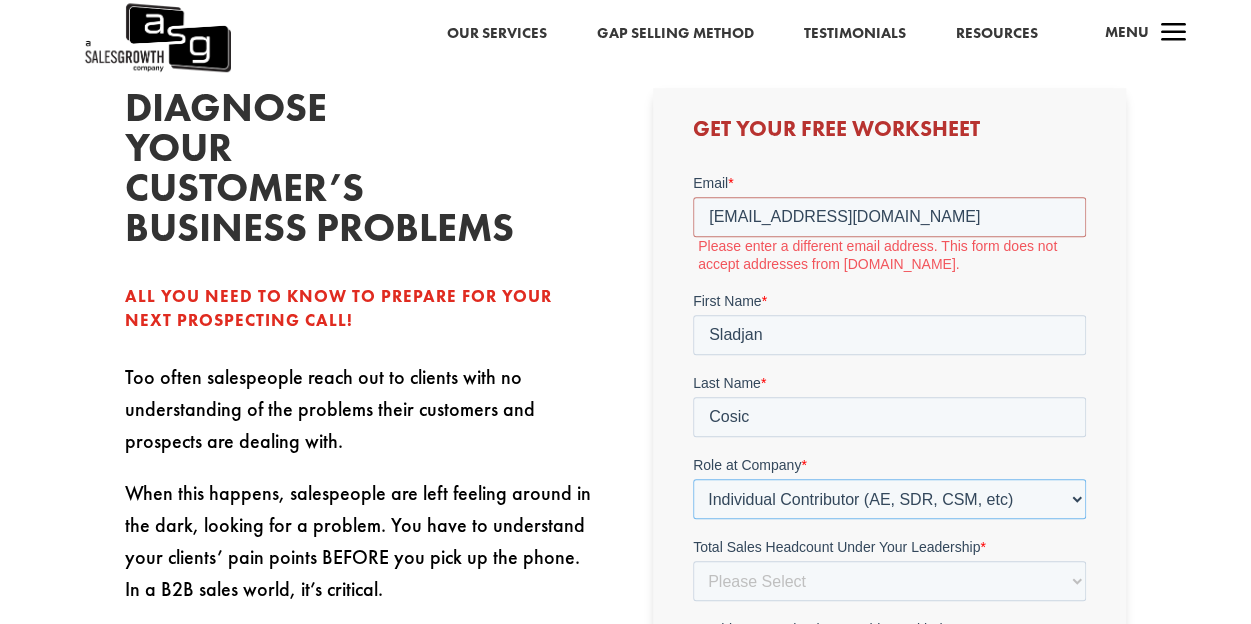 click on "- Please Select - C-Level (CRO, CSO, etc) Senior Leadership (VP of Sales, VP of Enablement, etc) Director/Manager (Sales Director, Regional Sales Manager, etc) Individual Contributor (AE, SDR, CSM, etc) Other" at bounding box center (889, 498) 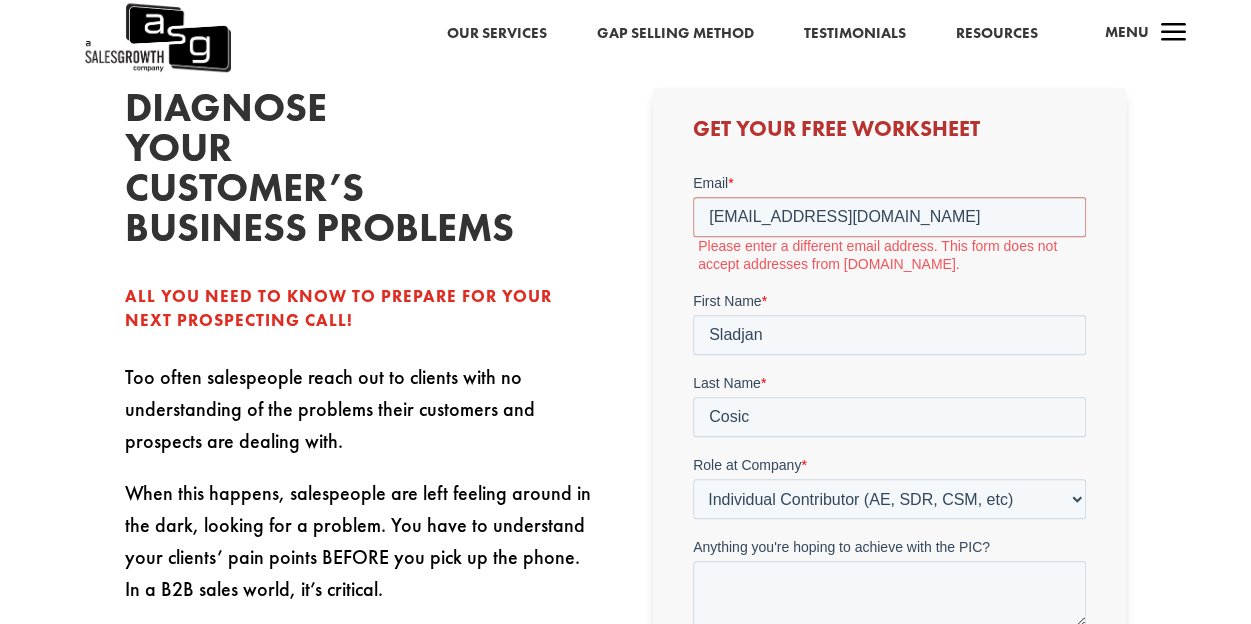 click on "Diagnose your customer’s business problems
All you need to know to prepare for your next prospecting call!
Too often salespeople reach out to clients with no understanding of the problems their customers and prospects are dealing with.
When this happens, salespeople are left feeling around in the dark, looking for a problem. You have to understand your clients’ pain points BEFORE you pick up the phone. In a B2B sales world, it’s critical.
The Sales Growth Problem Identification Worksheet provides an easy way to identify the key problems your clients and prospects are facing, the resulting impact to their business and goals, and what you know about each problem (the root cause, possible solutions, etc.).
Do you know enough about each issue to be the solution? Read more in Keenan’s blog post:  Grow Sales Through Your Customers’ Pain ." at bounding box center [625, 627] 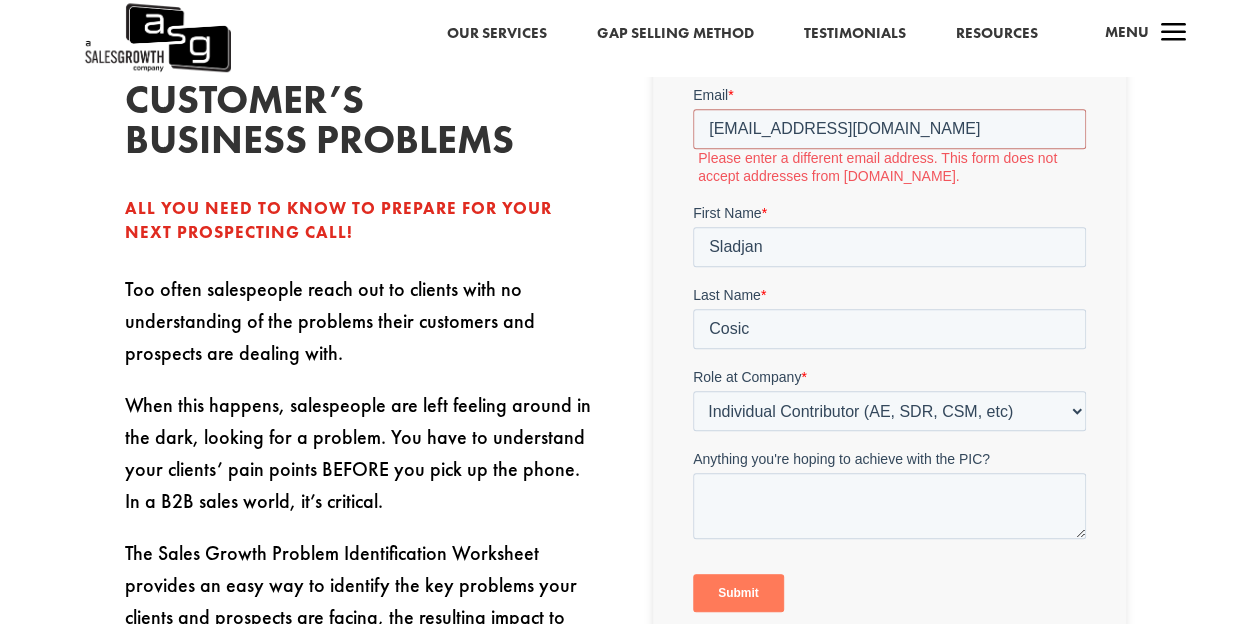 scroll, scrollTop: 530, scrollLeft: 0, axis: vertical 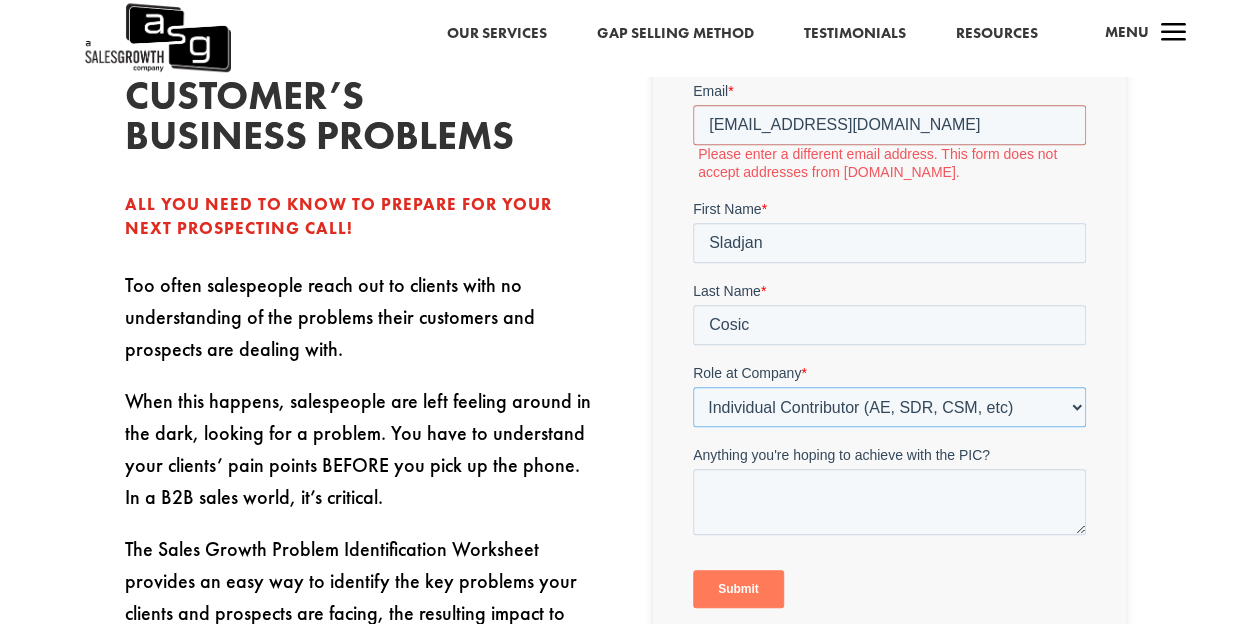 click on "- Please Select - C-Level (CRO, CSO, etc) Senior Leadership (VP of Sales, VP of Enablement, etc) Director/Manager (Sales Director, Regional Sales Manager, etc) Individual Contributor (AE, SDR, CSM, etc) Other" at bounding box center [889, 406] 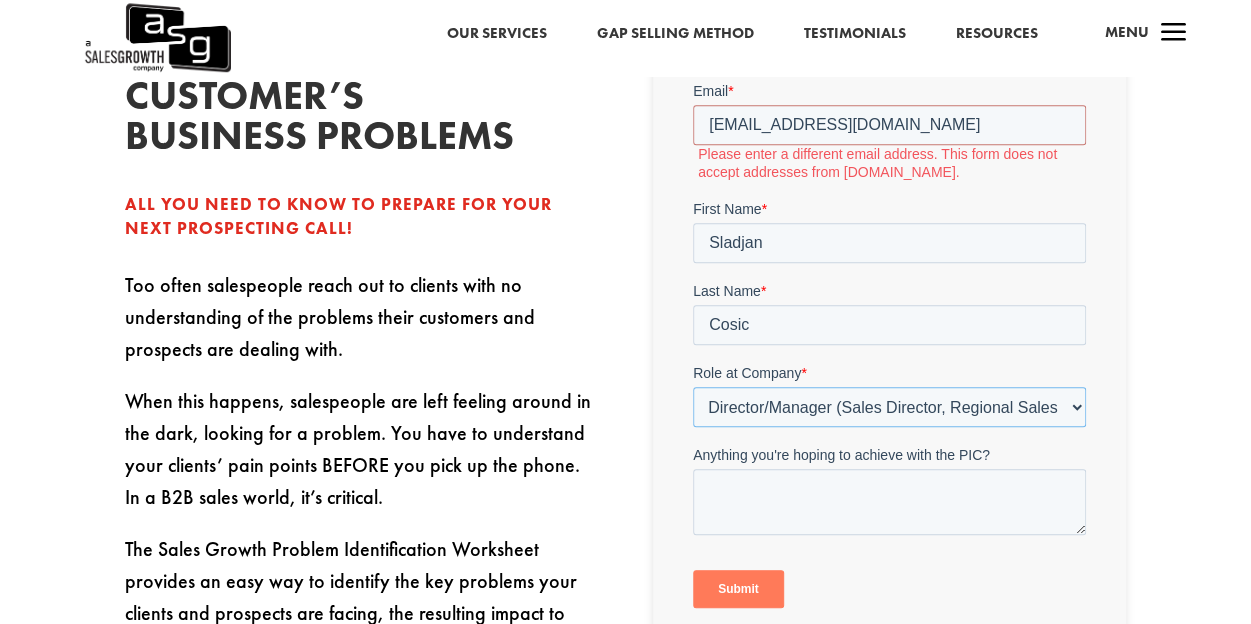 click on "- Please Select - C-Level (CRO, CSO, etc) Senior Leadership (VP of Sales, VP of Enablement, etc) Director/Manager (Sales Director, Regional Sales Manager, etc) Individual Contributor (AE, SDR, CSM, etc) Other" at bounding box center (889, 406) 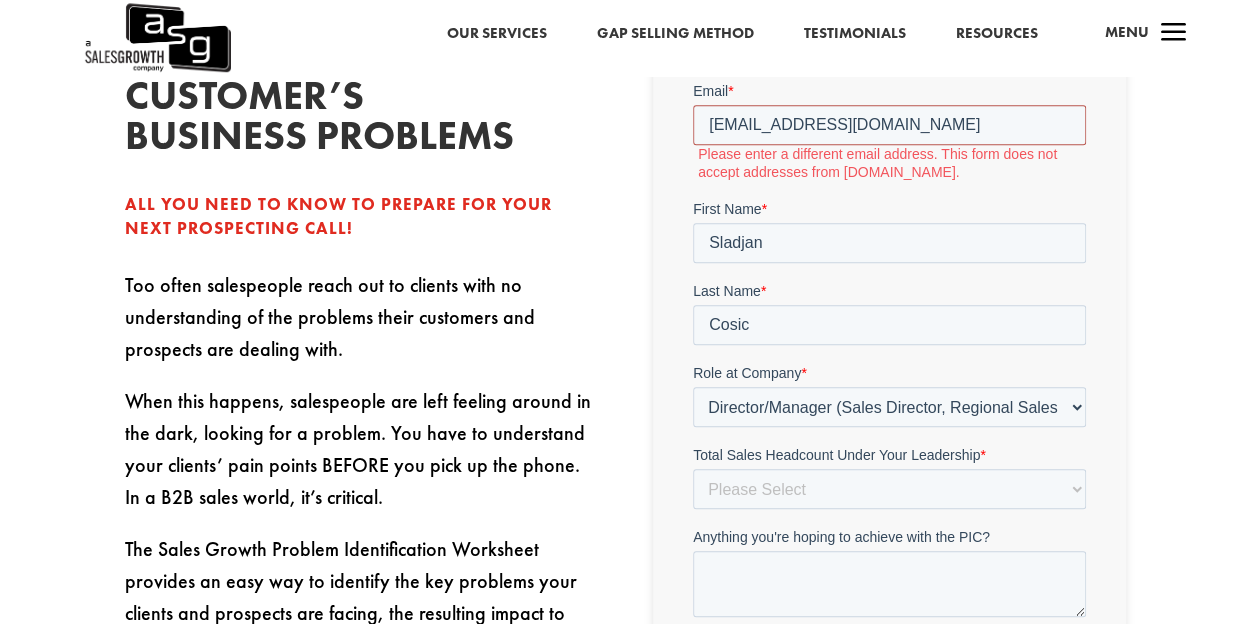 click on "sco78c@gmail.com" at bounding box center (889, 124) 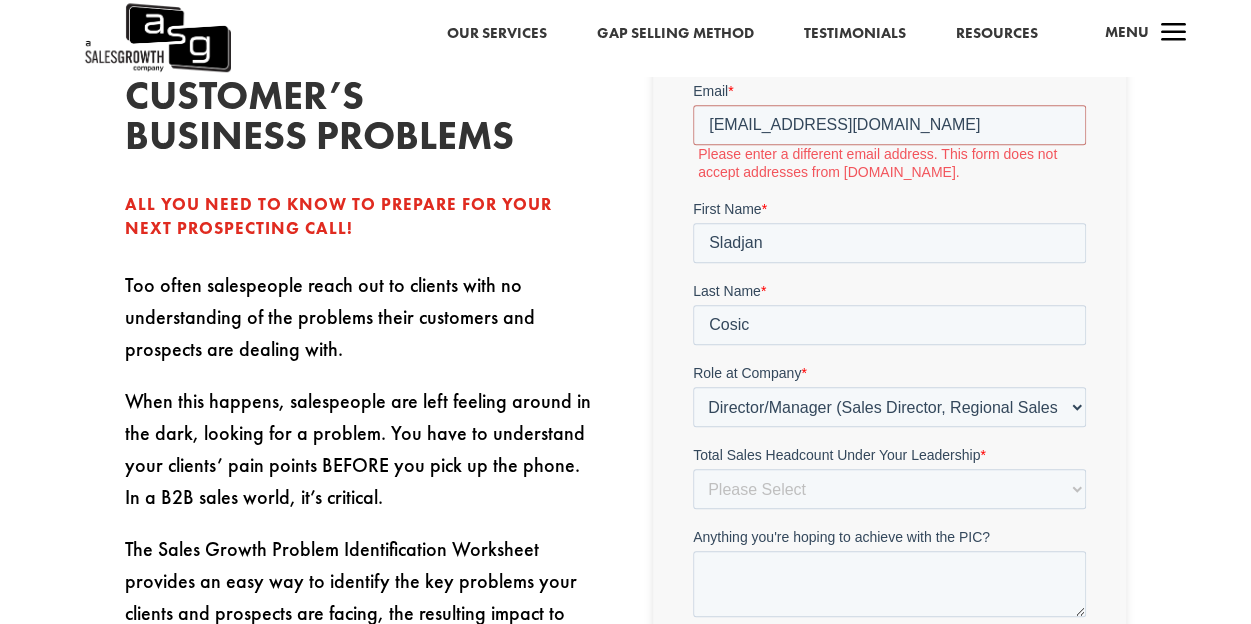click on "Our Services
Gap Selling Method
Testimonials
Resources
a
Menu" at bounding box center (625, 38) 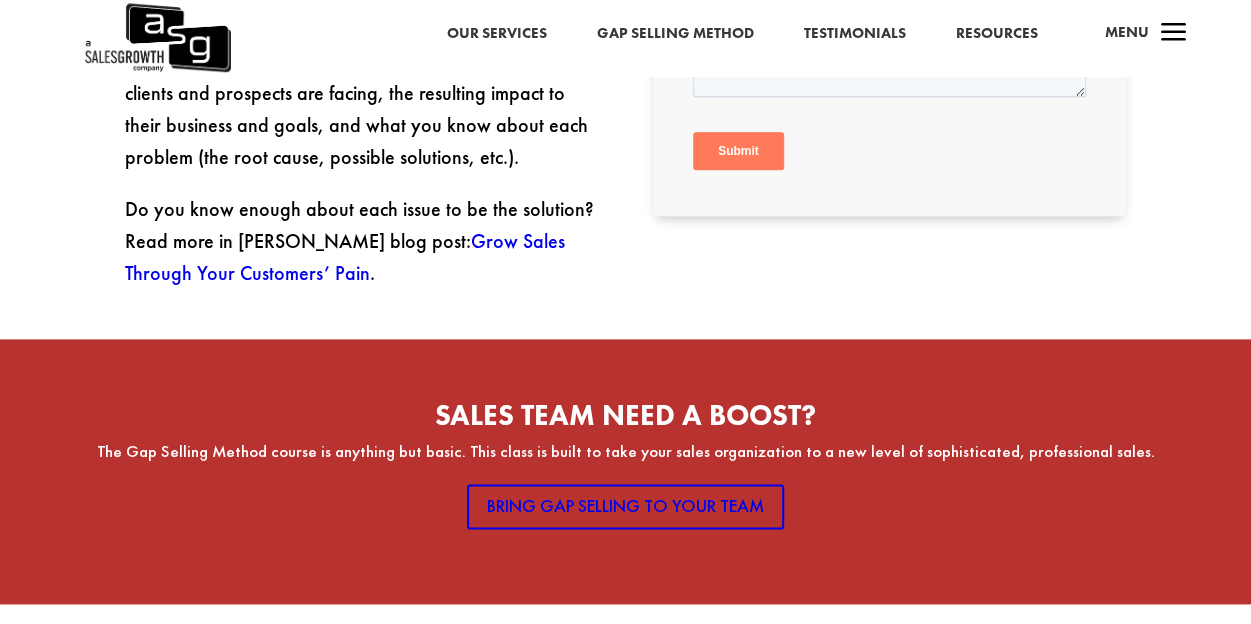 scroll, scrollTop: 1010, scrollLeft: 0, axis: vertical 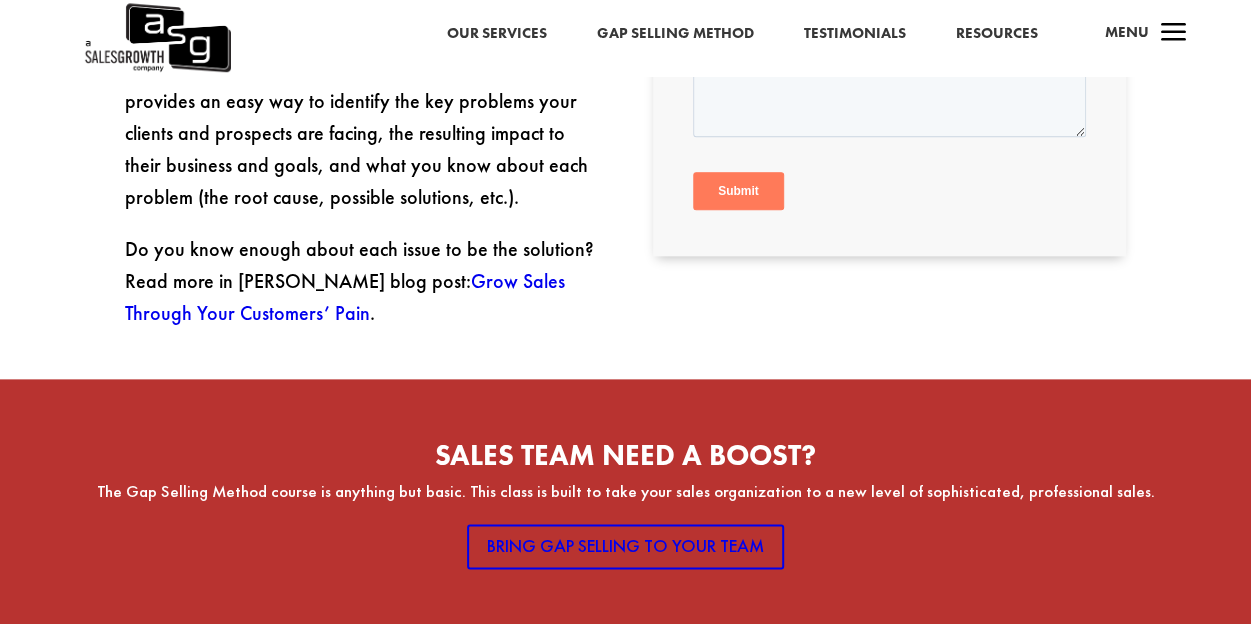 click on "Grow Sales Through Your Customers’ Pain" at bounding box center [345, 297] 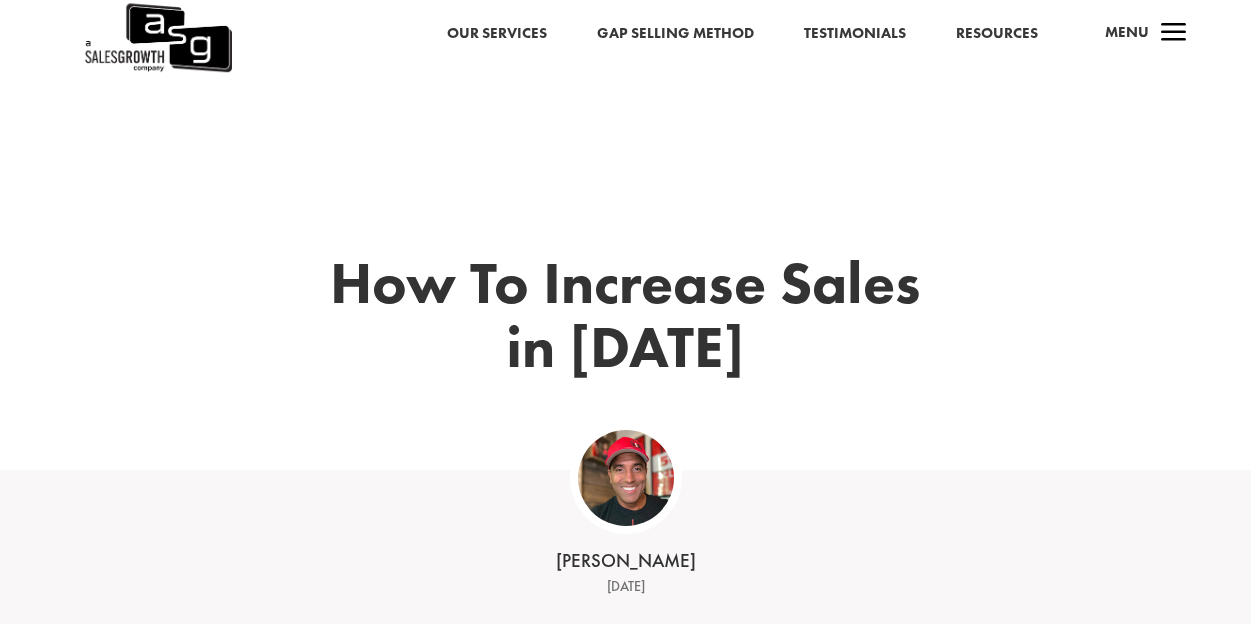 scroll, scrollTop: 0, scrollLeft: 0, axis: both 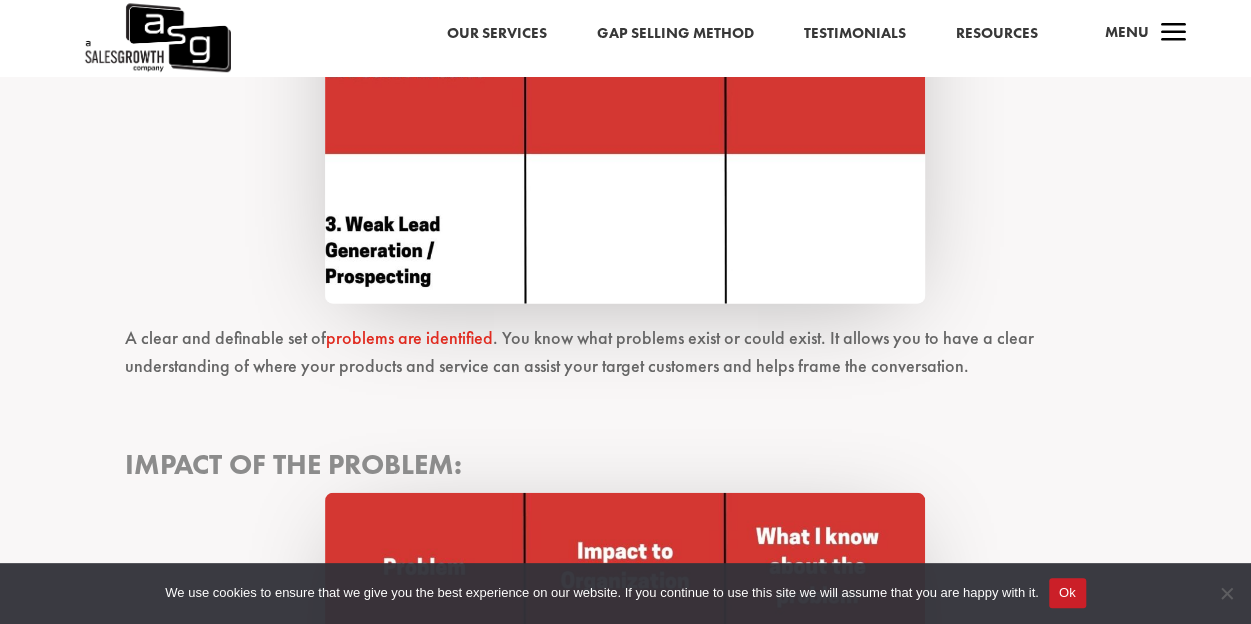 click on "Ok" at bounding box center (1067, 593) 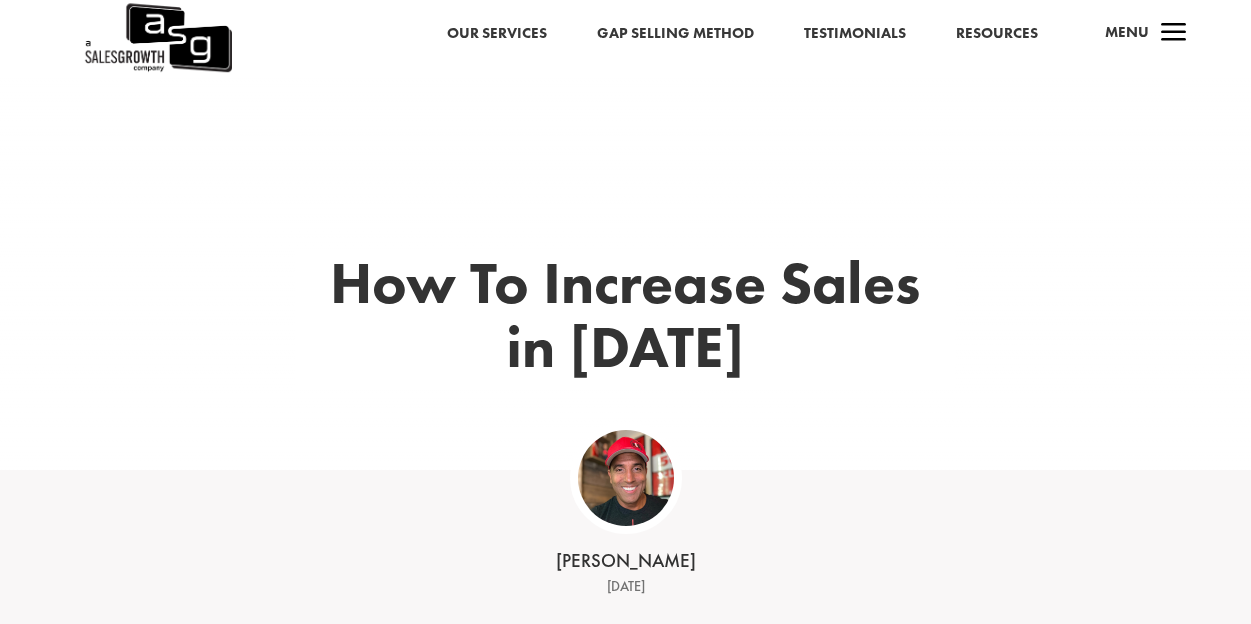 scroll, scrollTop: 0, scrollLeft: 0, axis: both 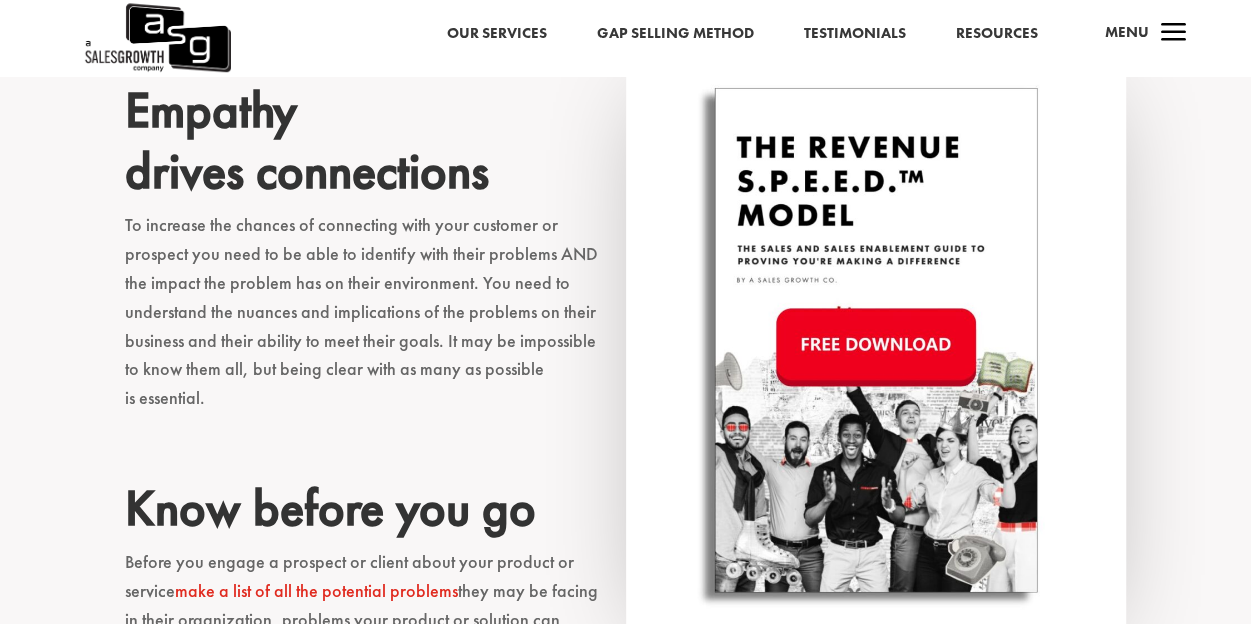 click at bounding box center [876, 347] 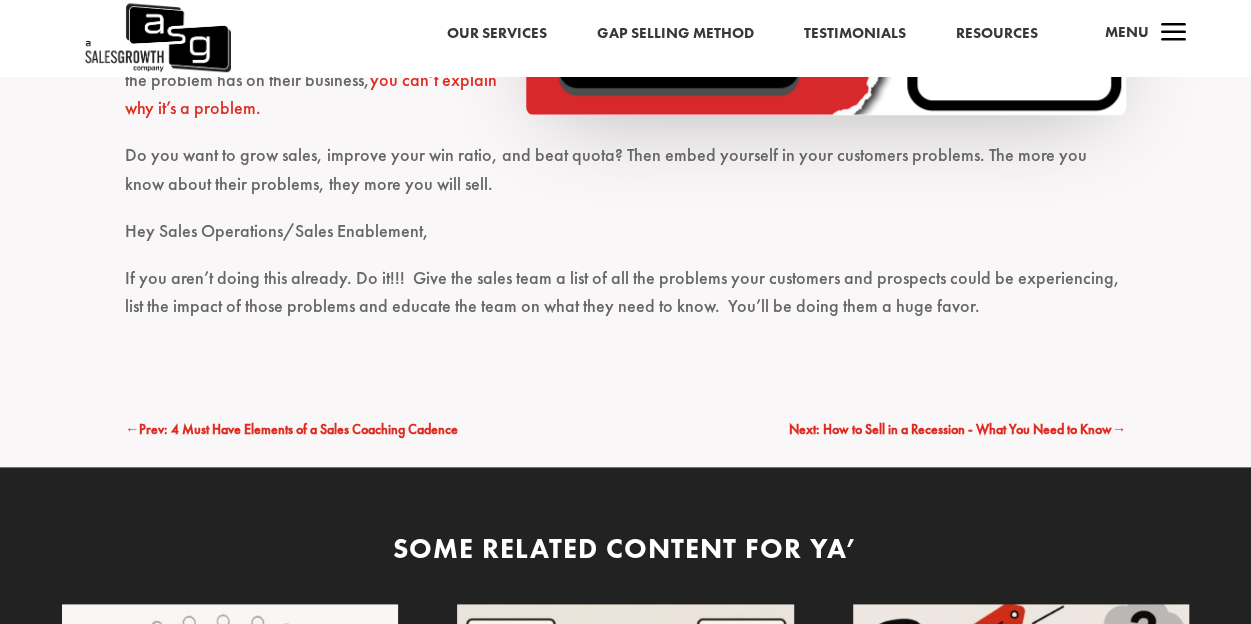 scroll, scrollTop: 4718, scrollLeft: 0, axis: vertical 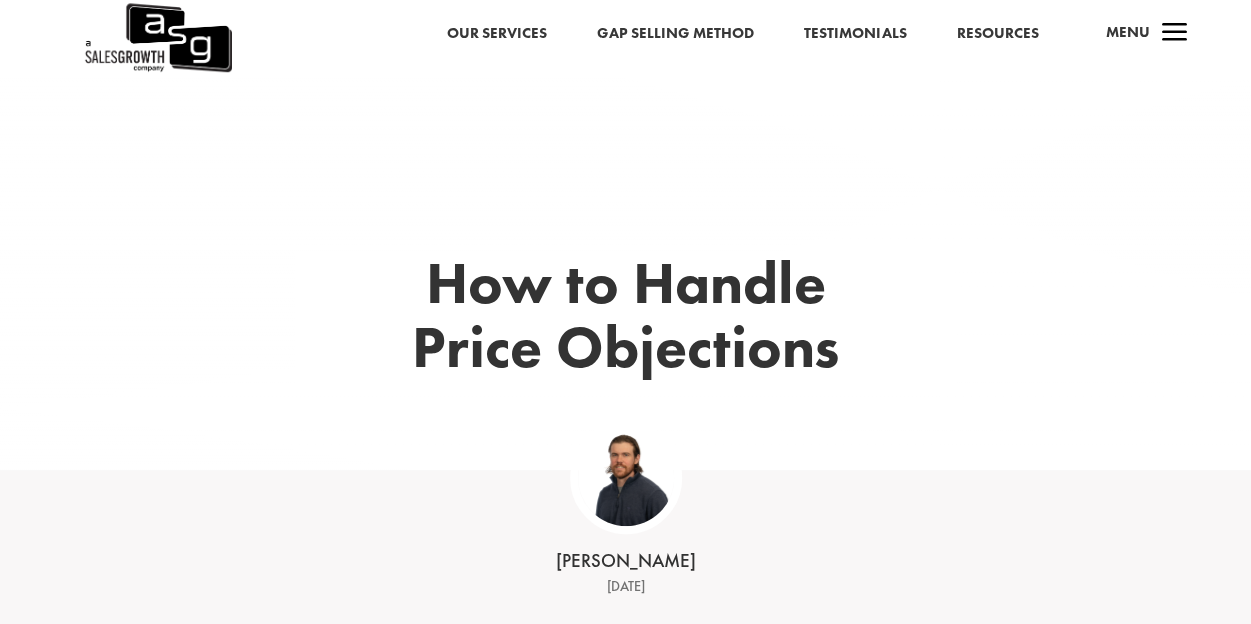 click on "How to Handle Price Objections" at bounding box center [625, 320] 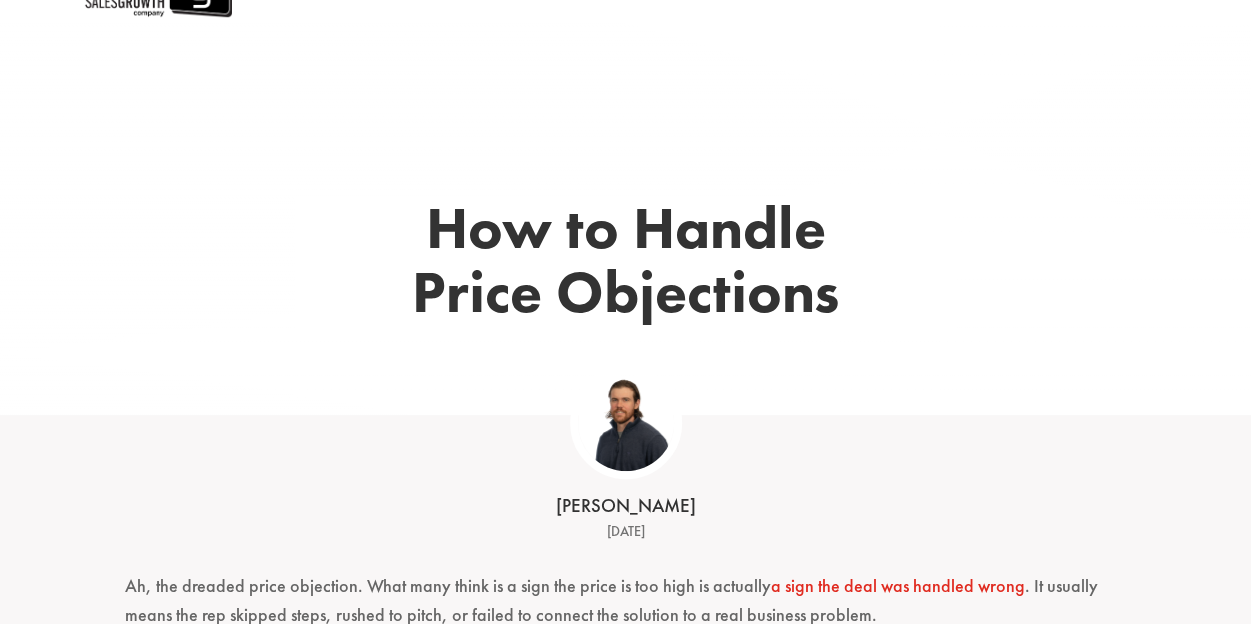 scroll, scrollTop: 0, scrollLeft: 0, axis: both 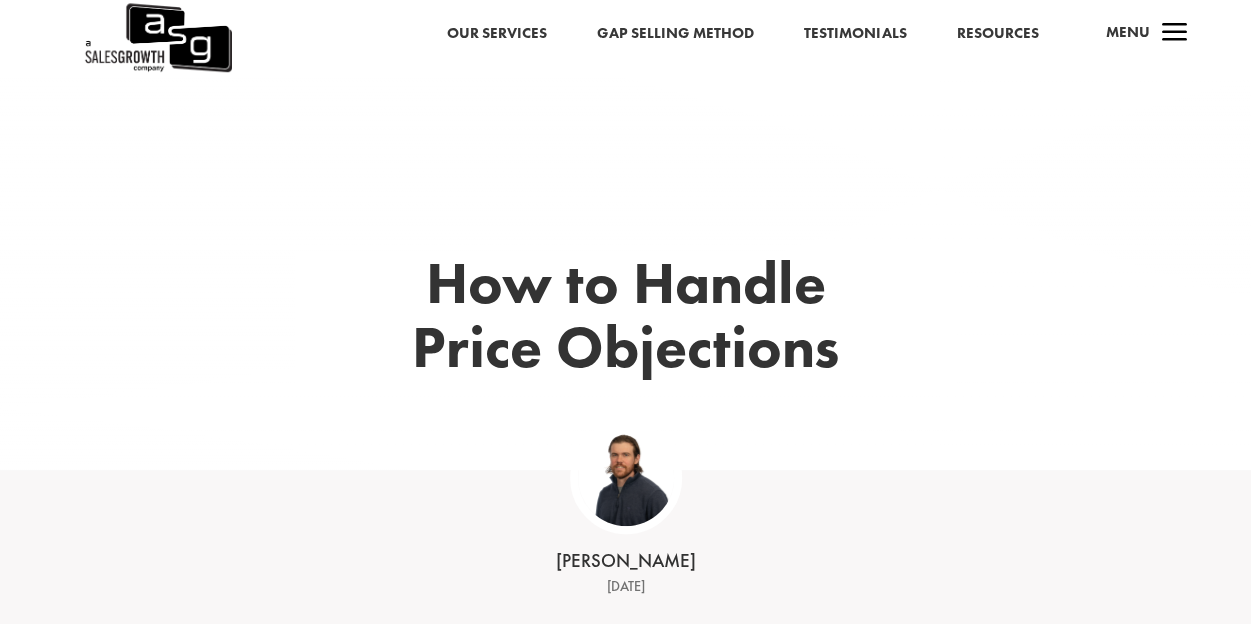 click on "How to Handle Price Objections" at bounding box center [625, 298] 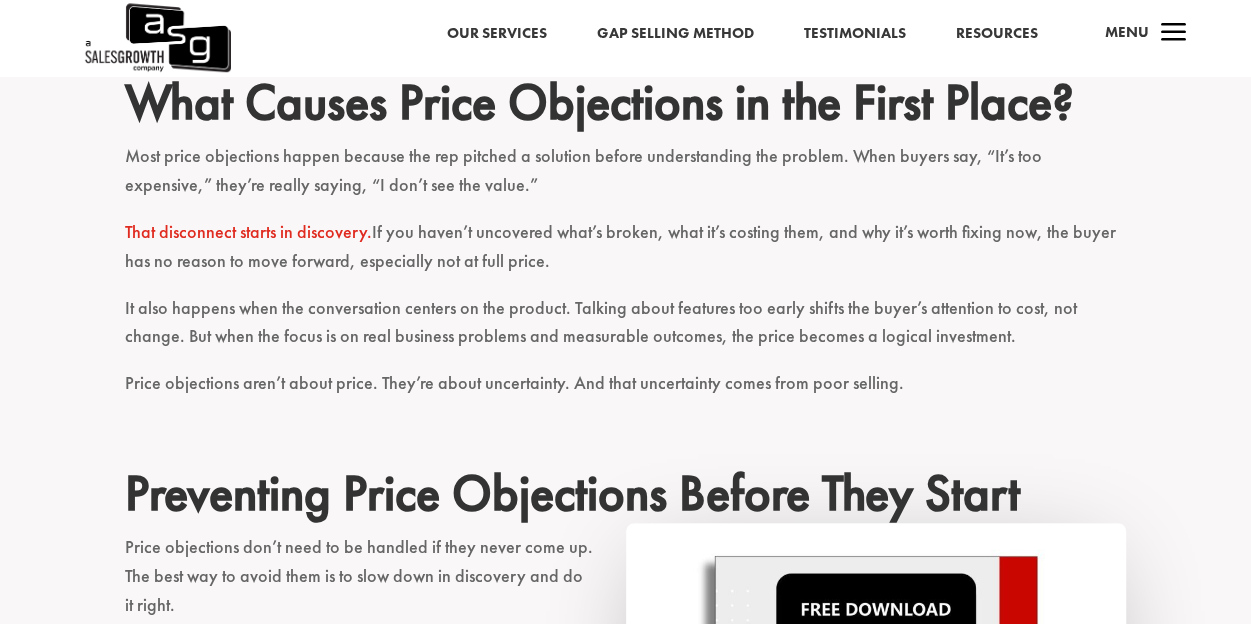 scroll, scrollTop: 880, scrollLeft: 0, axis: vertical 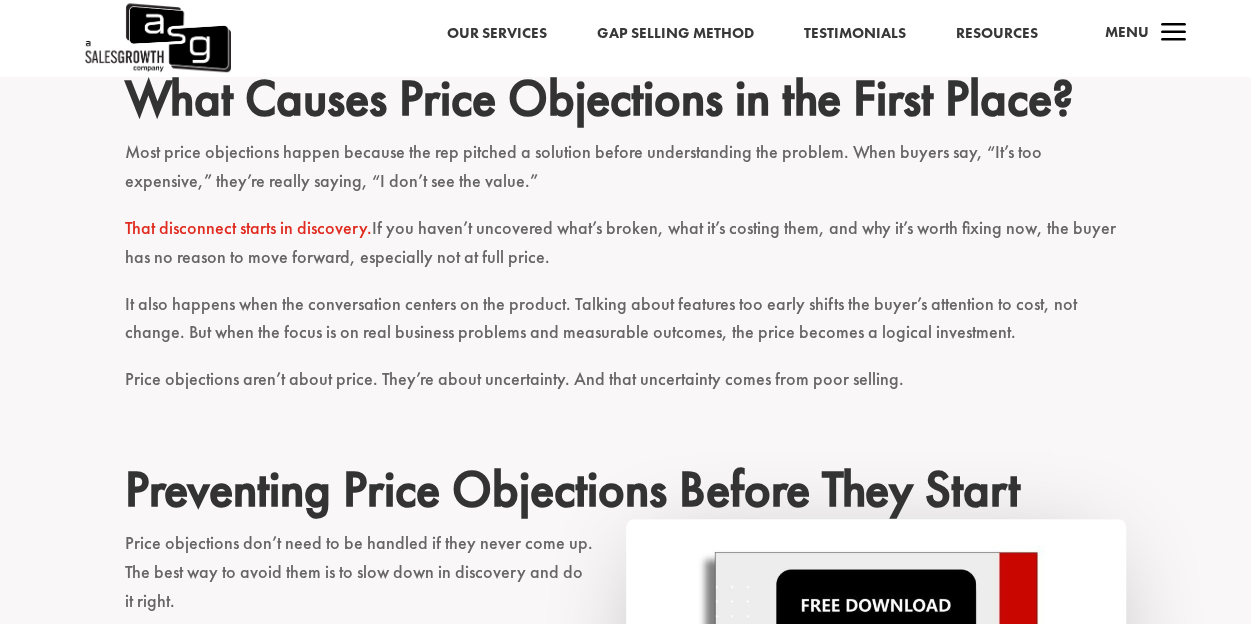 click on "It also happens when the conversation centers on the product. Talking about features too early shifts the buyer’s attention to cost, not change. But when the focus is on real business problems and measurable outcomes, the price becomes a logical investment." at bounding box center (625, 328) 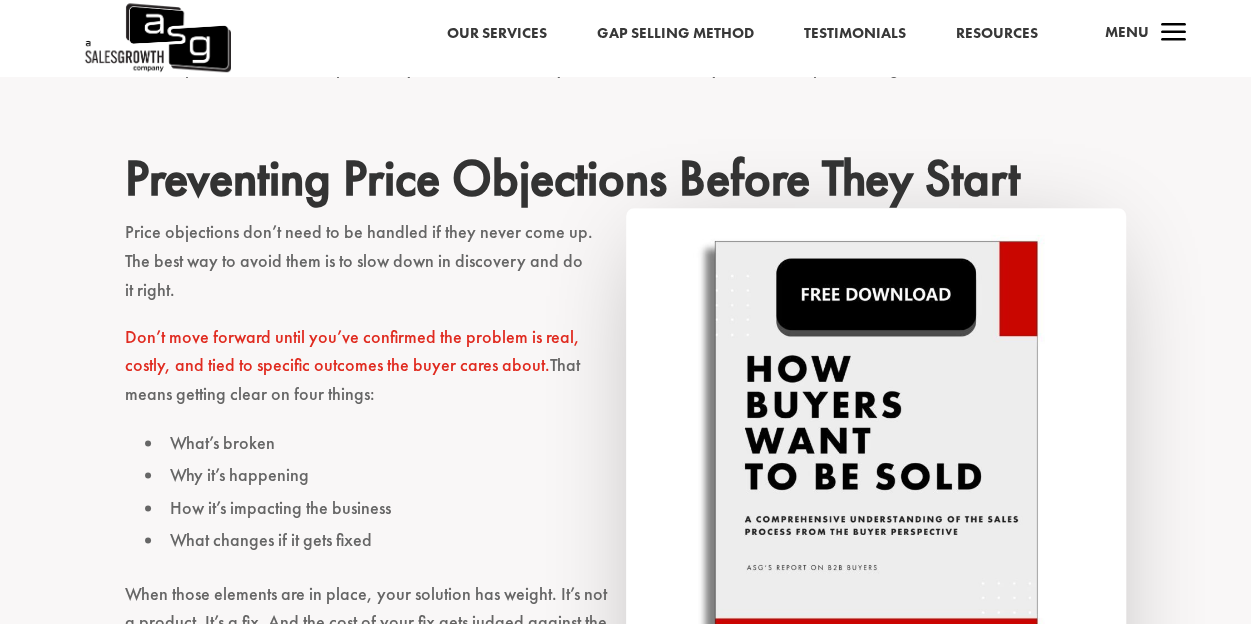 scroll, scrollTop: 1240, scrollLeft: 0, axis: vertical 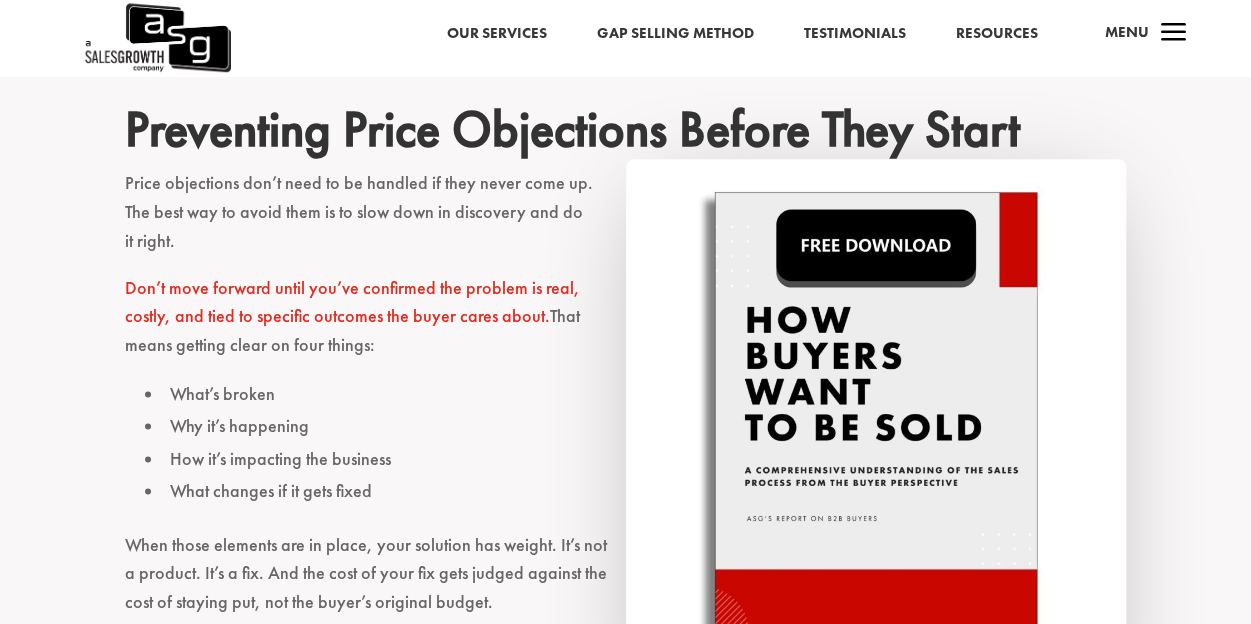 click at bounding box center (876, 444) 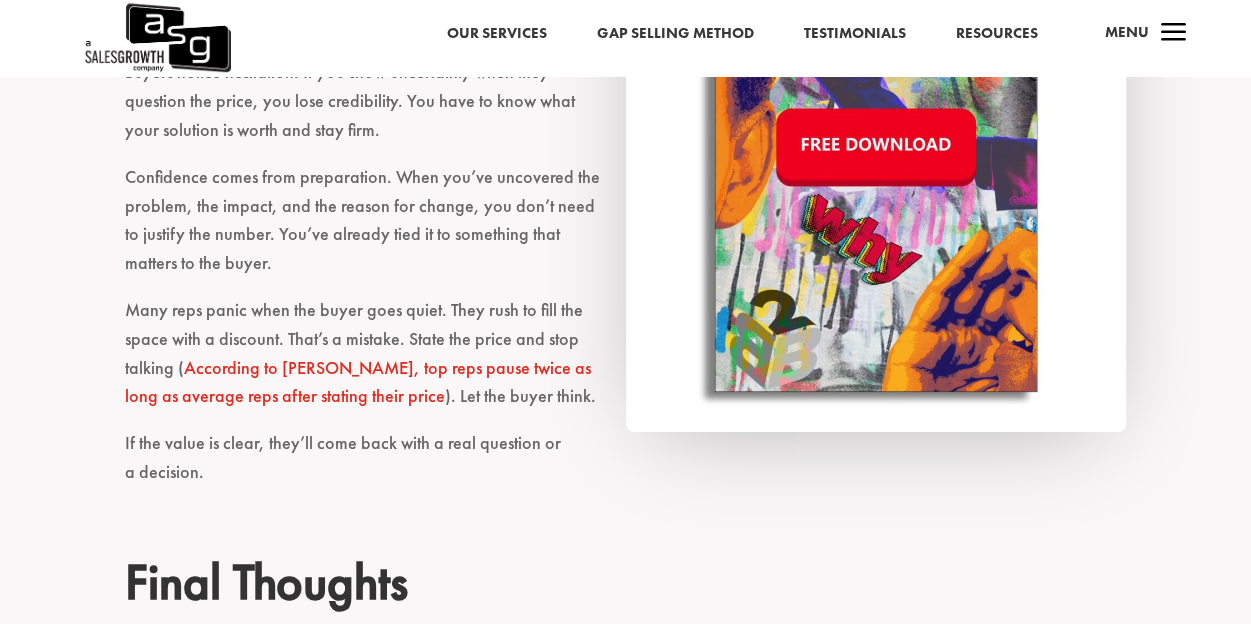 scroll, scrollTop: 3159, scrollLeft: 0, axis: vertical 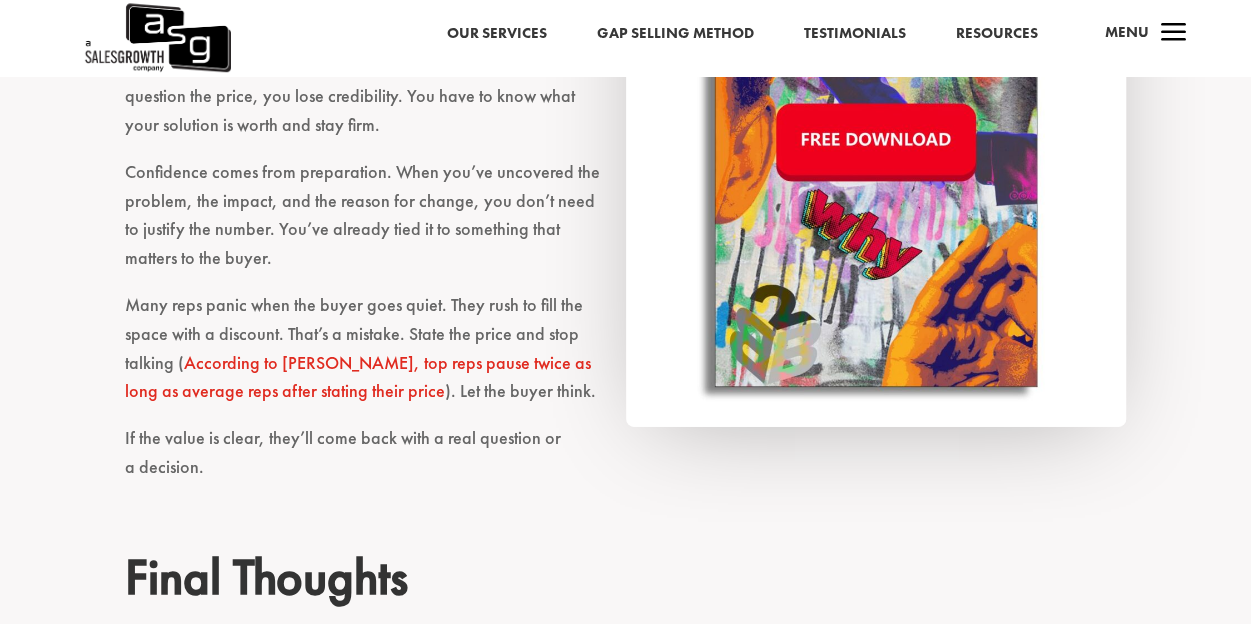 click at bounding box center (876, 143) 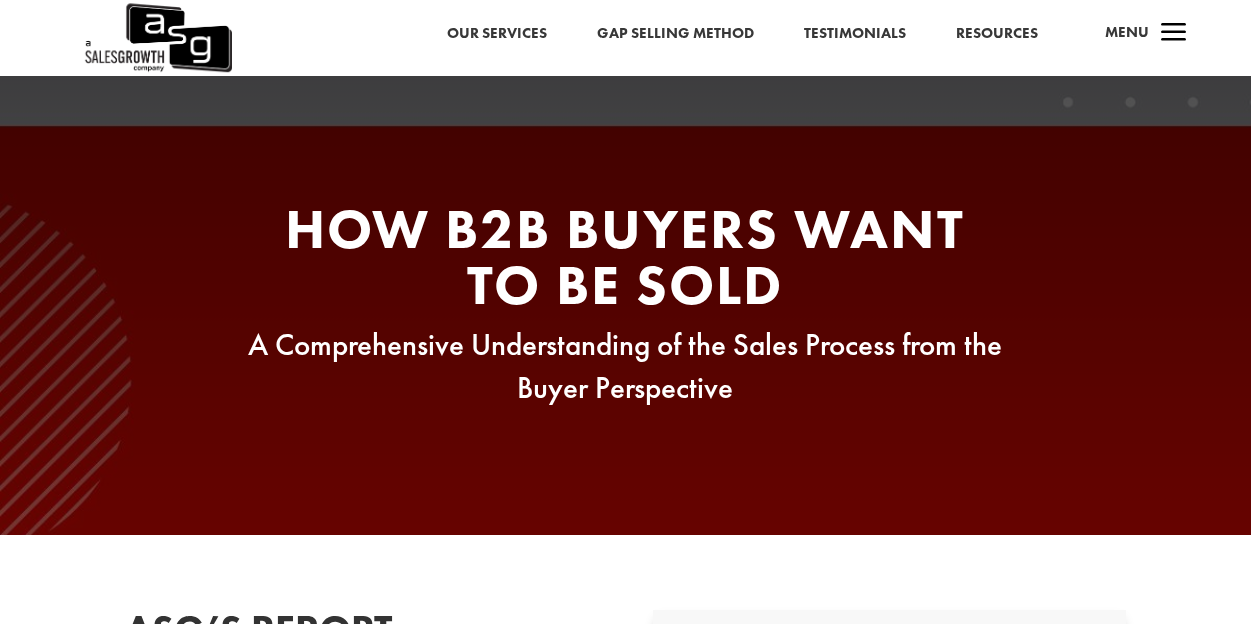 scroll, scrollTop: 0, scrollLeft: 0, axis: both 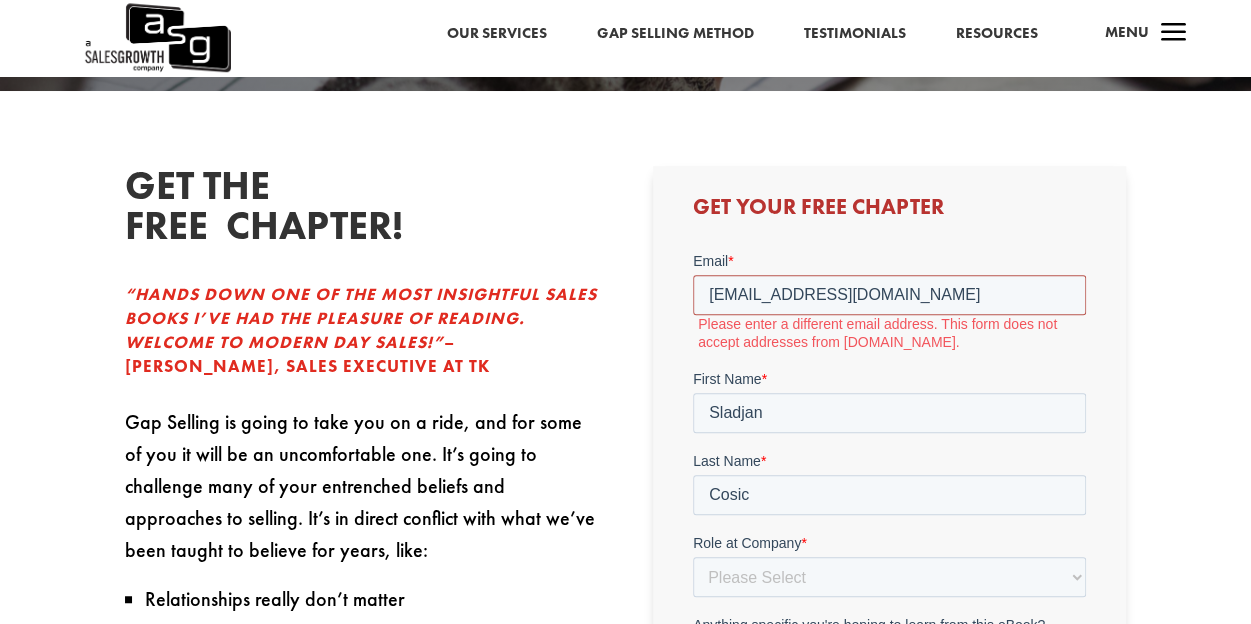 click on "sco78c@gmail.com" at bounding box center [889, 294] 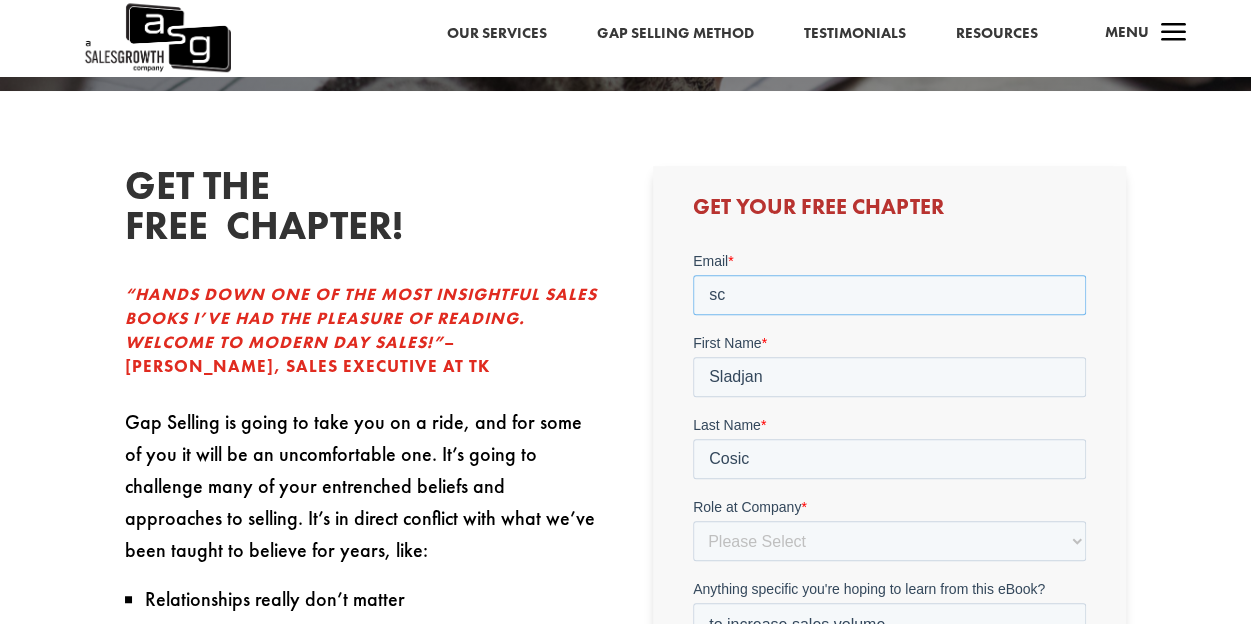 type on "s" 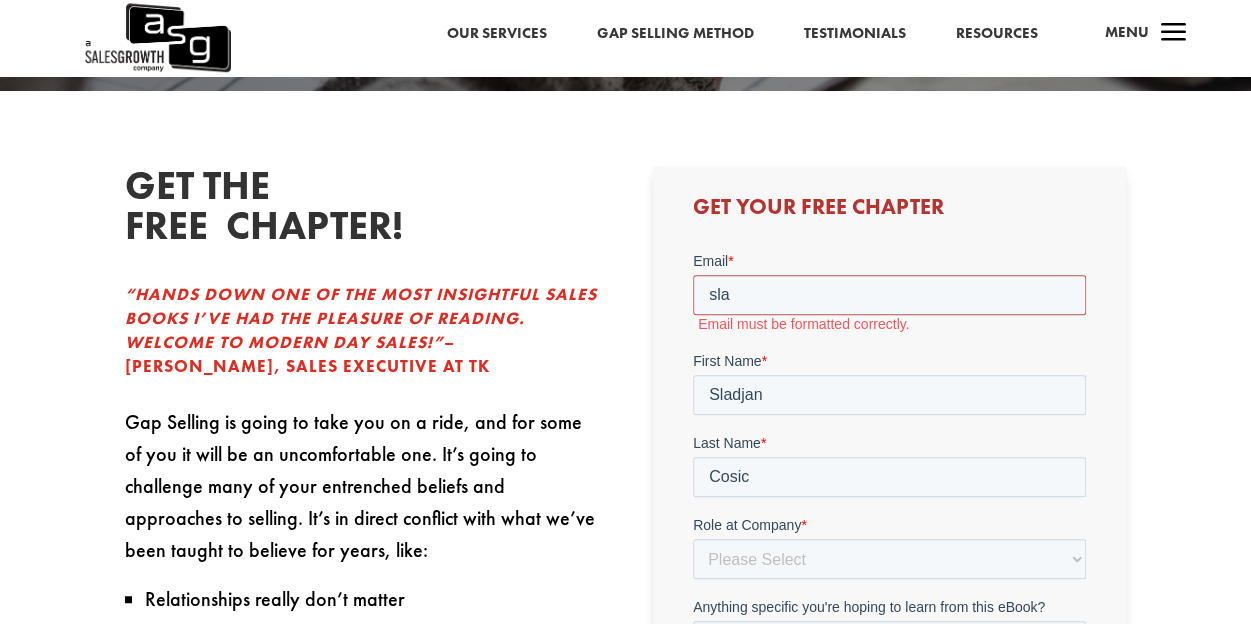 type on "sladjan.cosic@agromehanika.si" 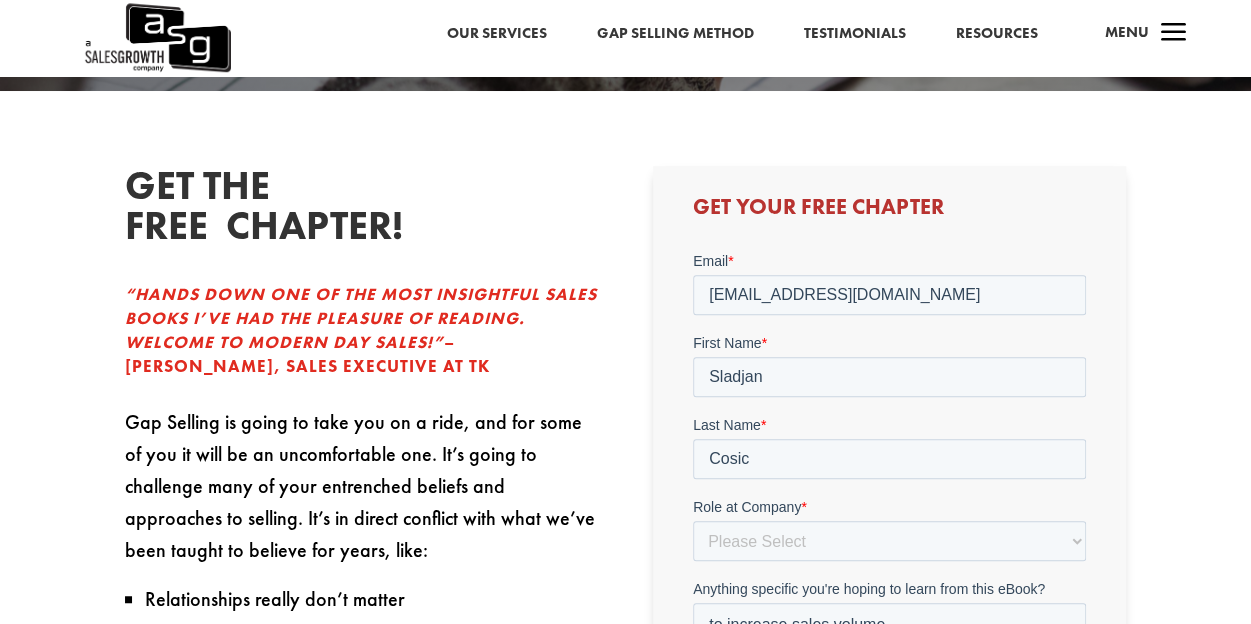 click on "Get Your Free Chapter" at bounding box center [889, 212] 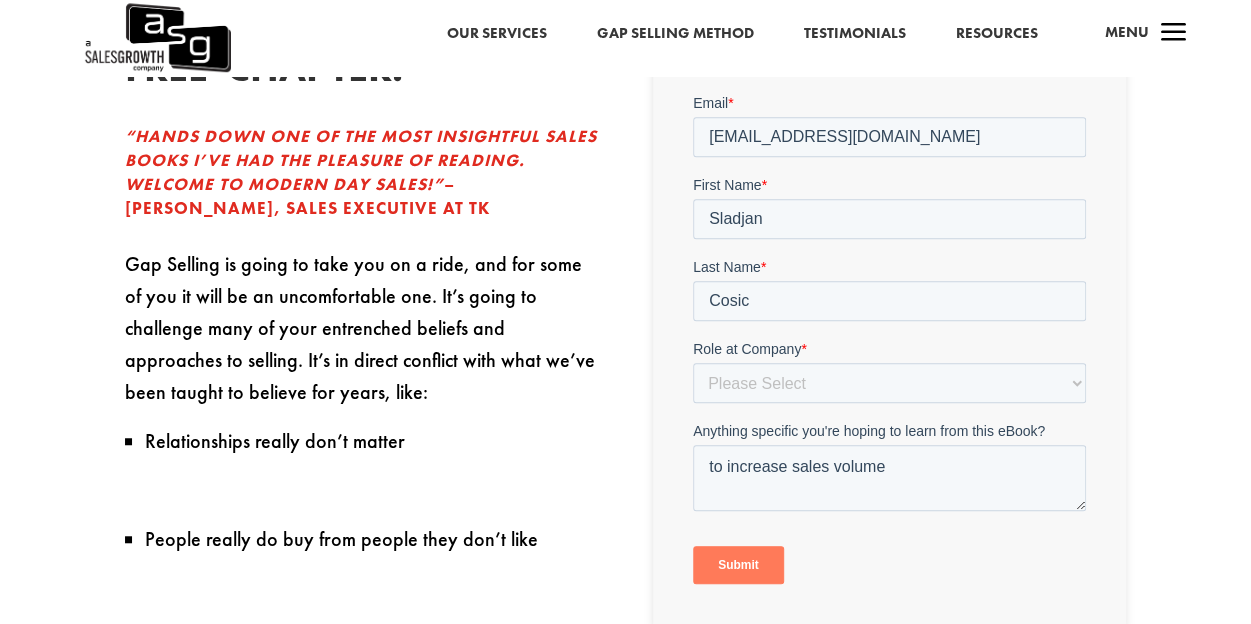 scroll, scrollTop: 520, scrollLeft: 0, axis: vertical 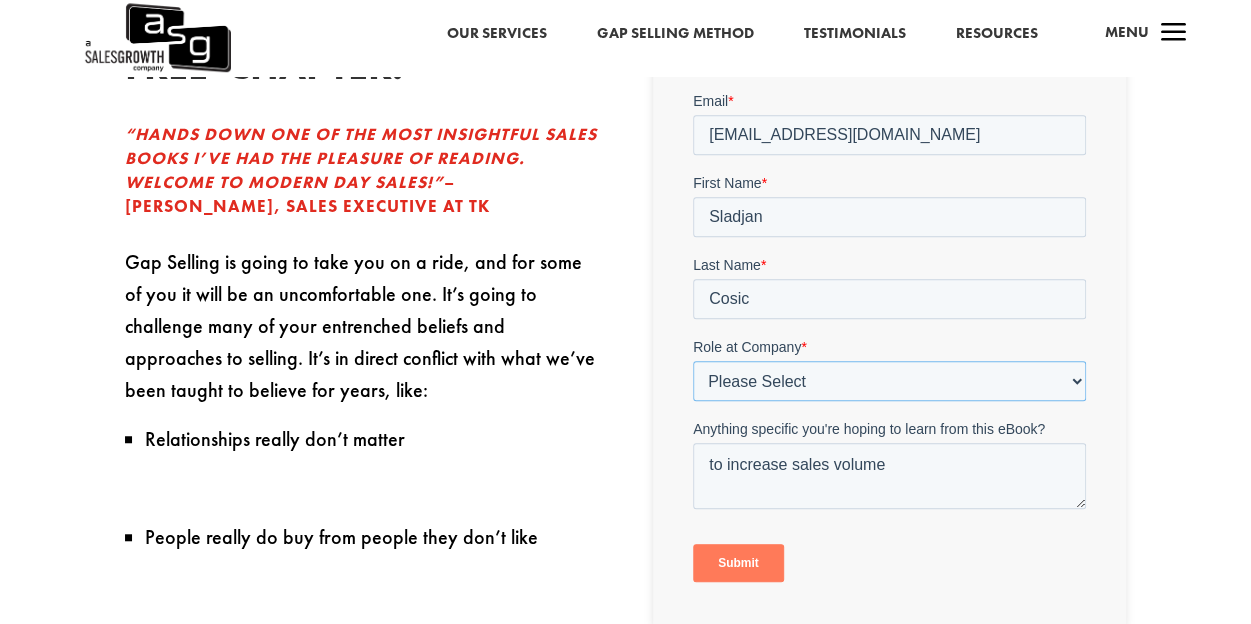 click on "Please Select C-Level (CRO, CSO, etc) Senior Leadership (VP of Sales, VP of Enablement, etc) Director/Manager (Sales Director, Regional Sales Manager, etc) Individual Contributor (AE, SDR, CSM, etc) Other" at bounding box center [889, 380] 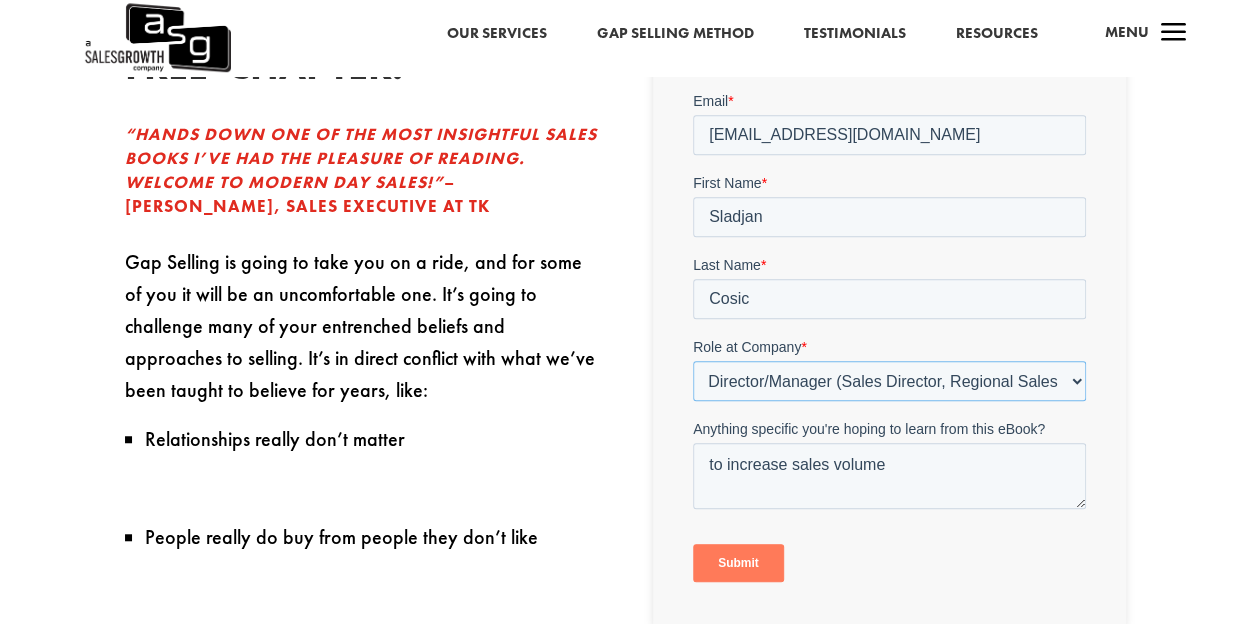 click on "Please Select C-Level (CRO, CSO, etc) Senior Leadership (VP of Sales, VP of Enablement, etc) Director/Manager (Sales Director, Regional Sales Manager, etc) Individual Contributor (AE, SDR, CSM, etc) Other" at bounding box center [889, 380] 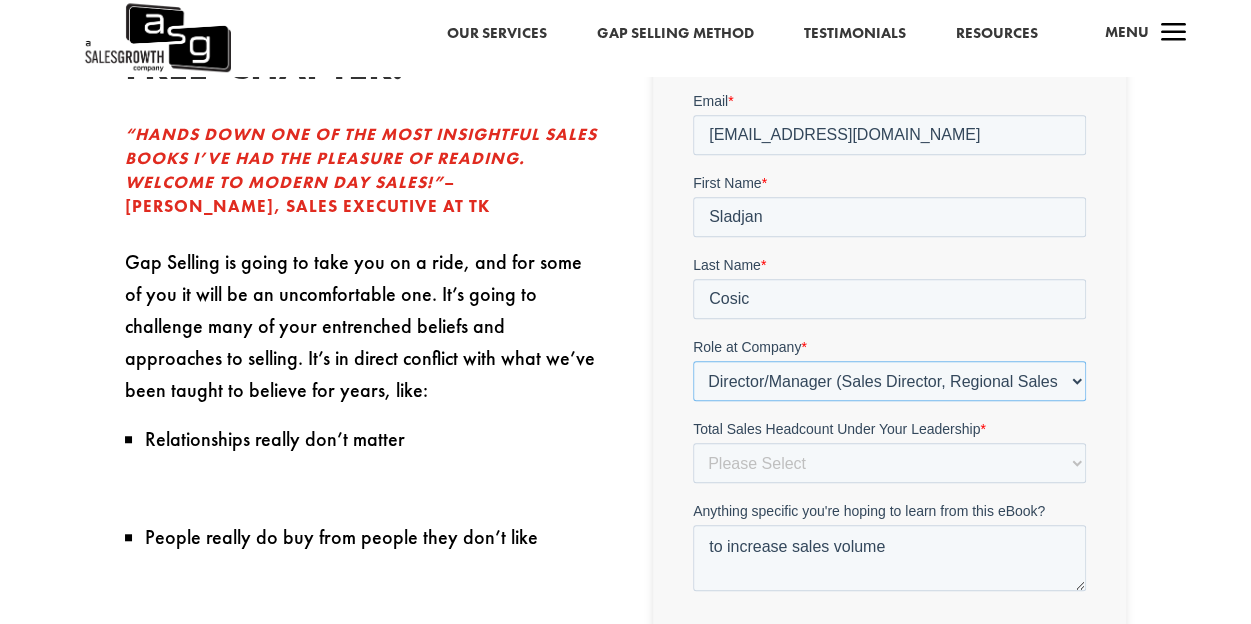 click on "Please Select C-Level (CRO, CSO, etc) Senior Leadership (VP of Sales, VP of Enablement, etc) Director/Manager (Sales Director, Regional Sales Manager, etc) Individual Contributor (AE, SDR, CSM, etc) Other" at bounding box center [889, 380] 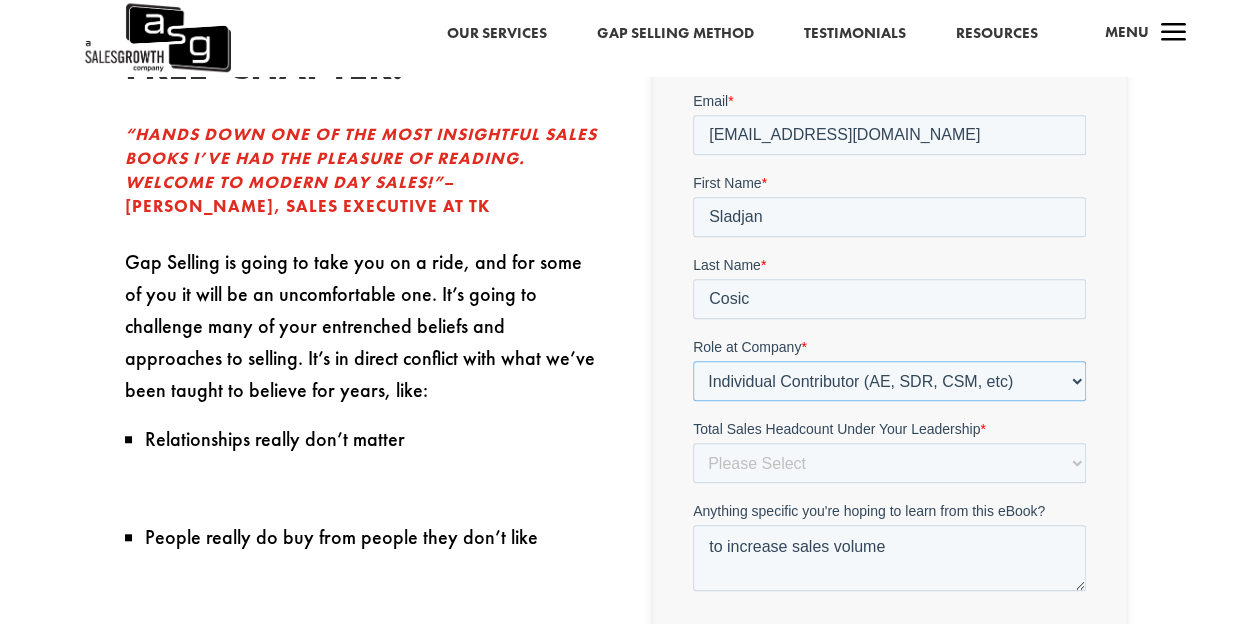 click on "Please Select C-Level (CRO, CSO, etc) Senior Leadership (VP of Sales, VP of Enablement, etc) Director/Manager (Sales Director, Regional Sales Manager, etc) Individual Contributor (AE, SDR, CSM, etc) Other" at bounding box center (889, 380) 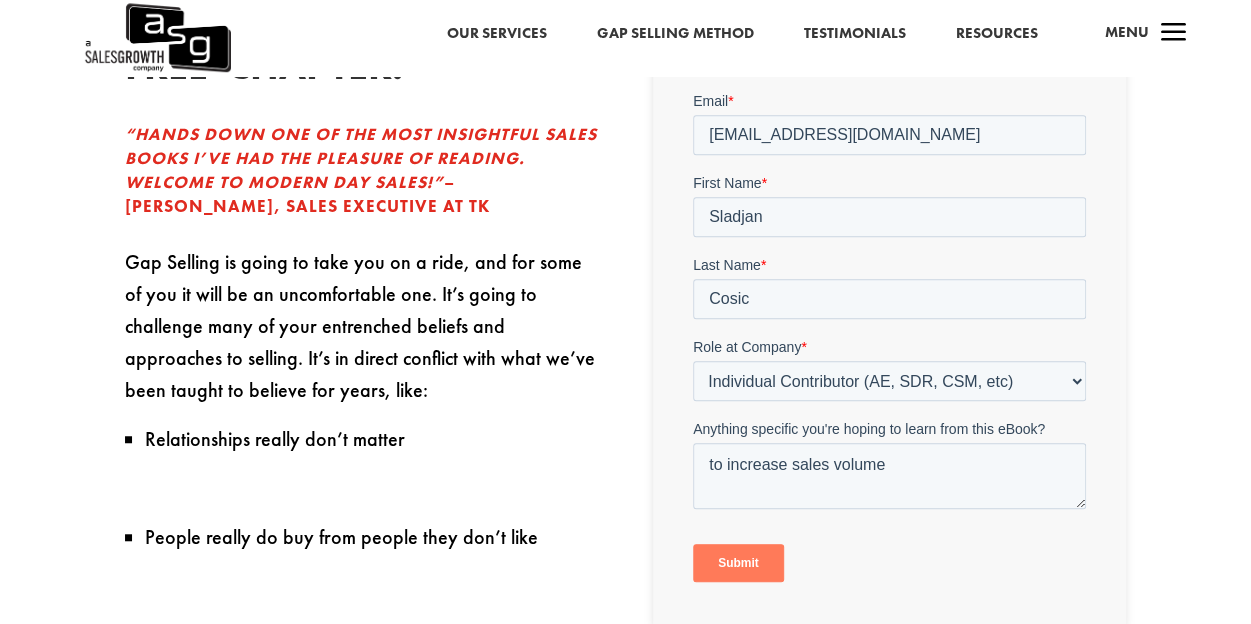 click on "Submit" at bounding box center (738, 562) 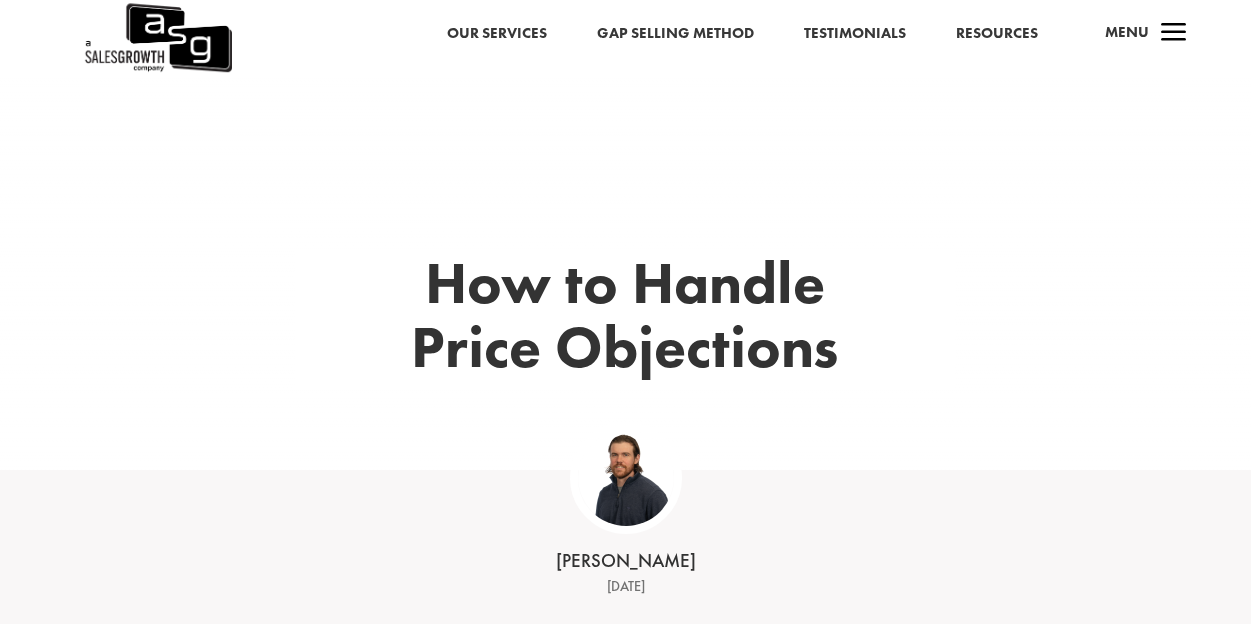 scroll, scrollTop: 0, scrollLeft: 0, axis: both 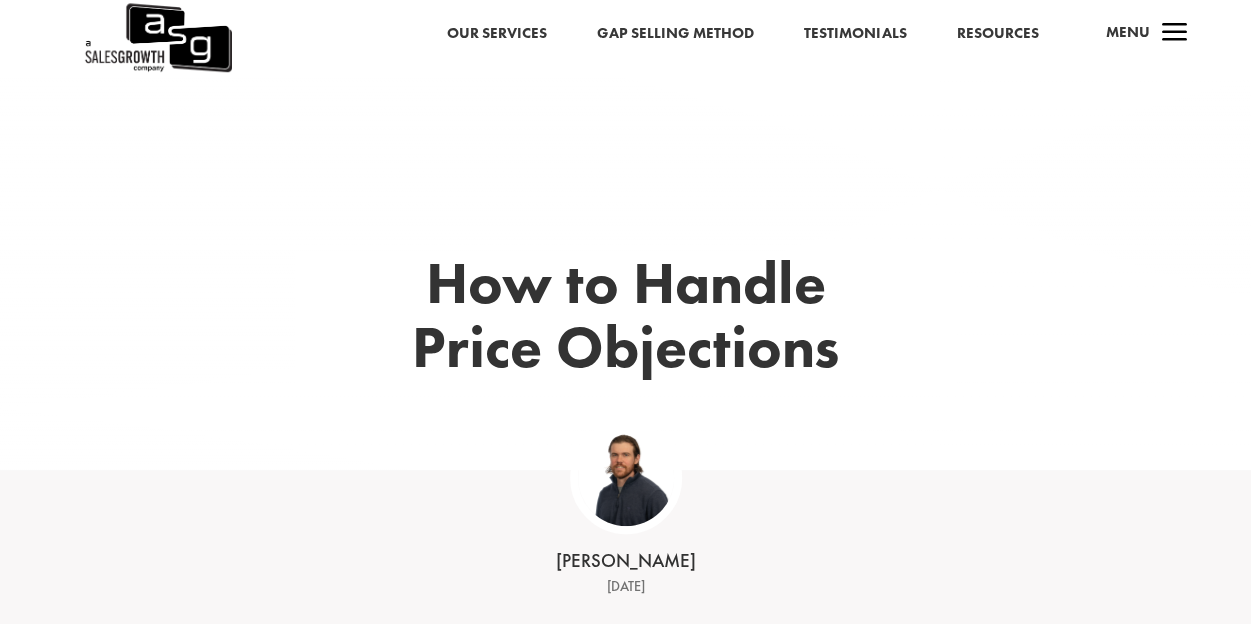 drag, startPoint x: 932, startPoint y: 164, endPoint x: 896, endPoint y: 137, distance: 45 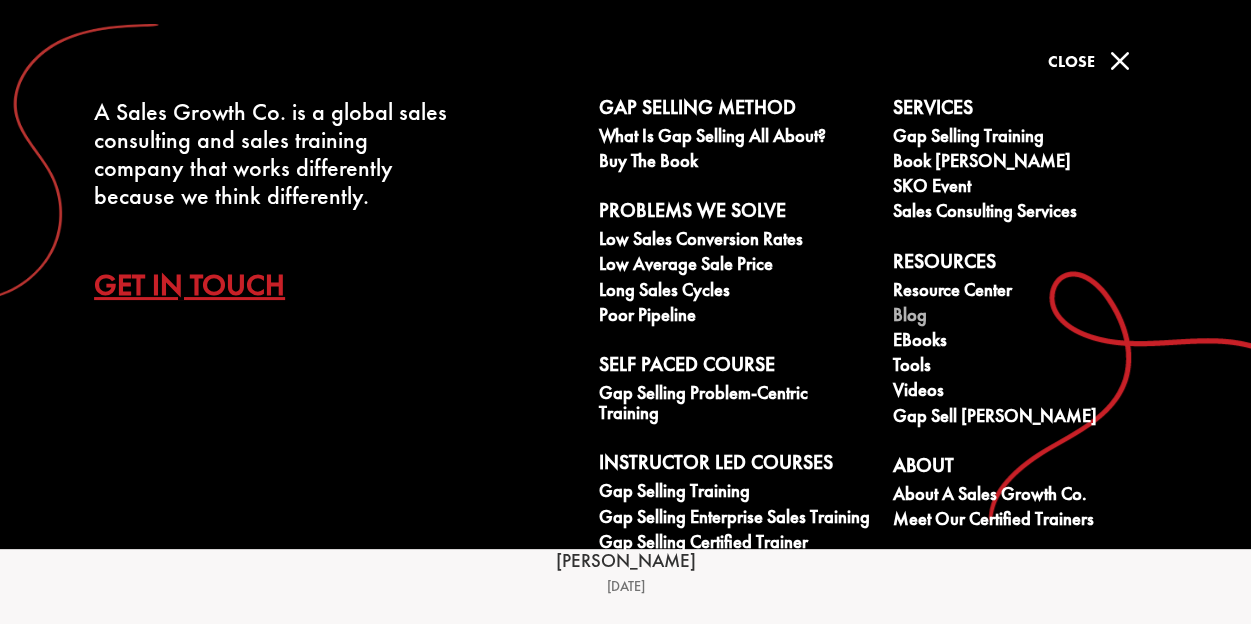 click on "Blog" at bounding box center [1029, 317] 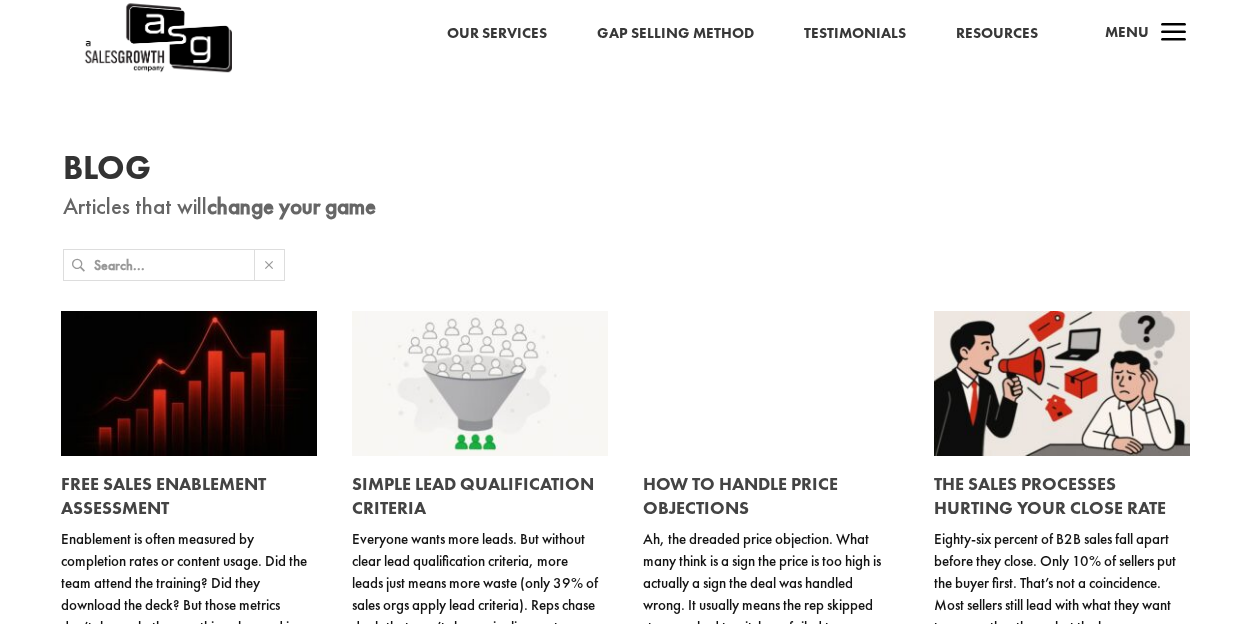 scroll, scrollTop: 0, scrollLeft: 0, axis: both 